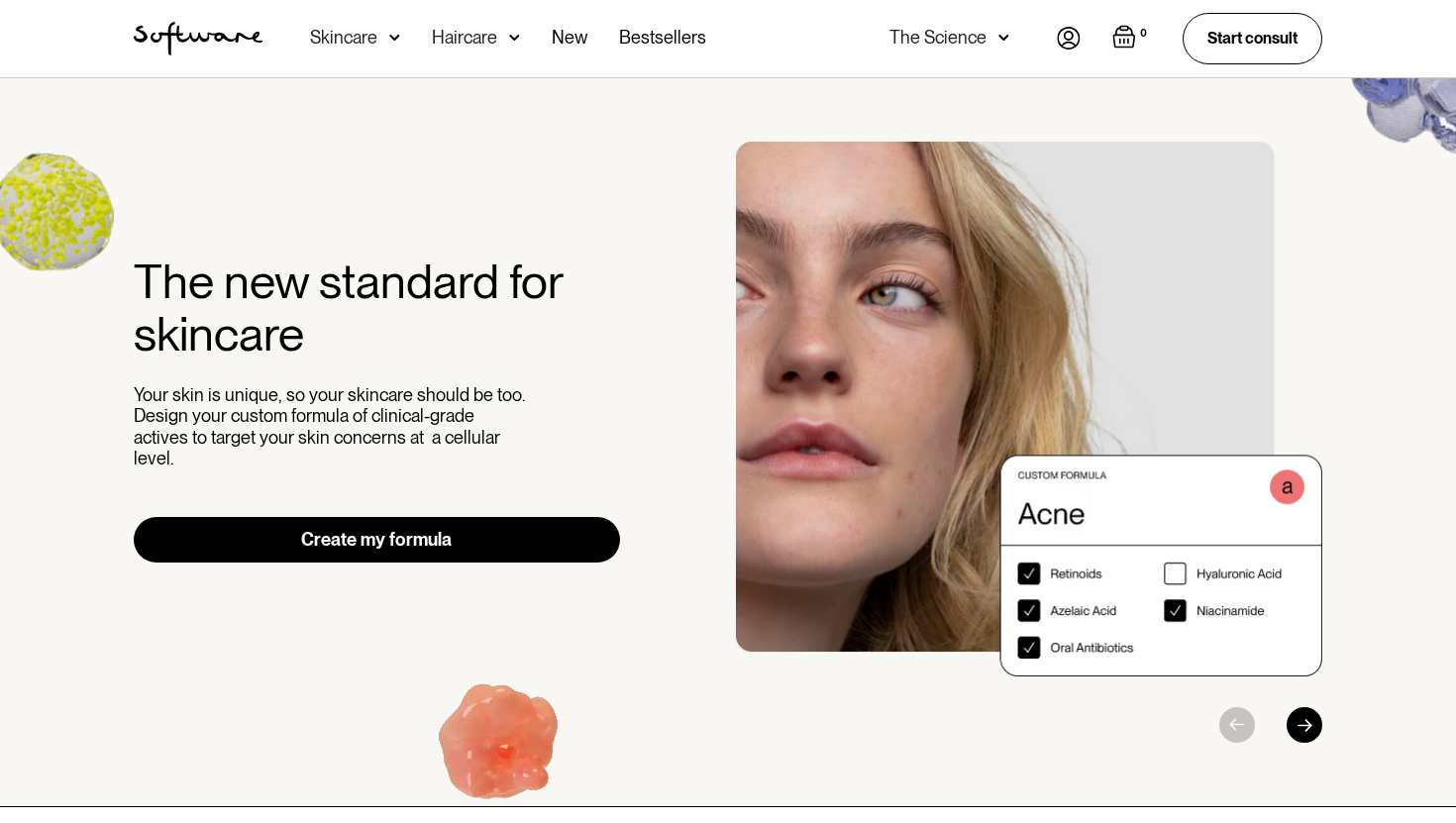 scroll, scrollTop: 0, scrollLeft: 0, axis: both 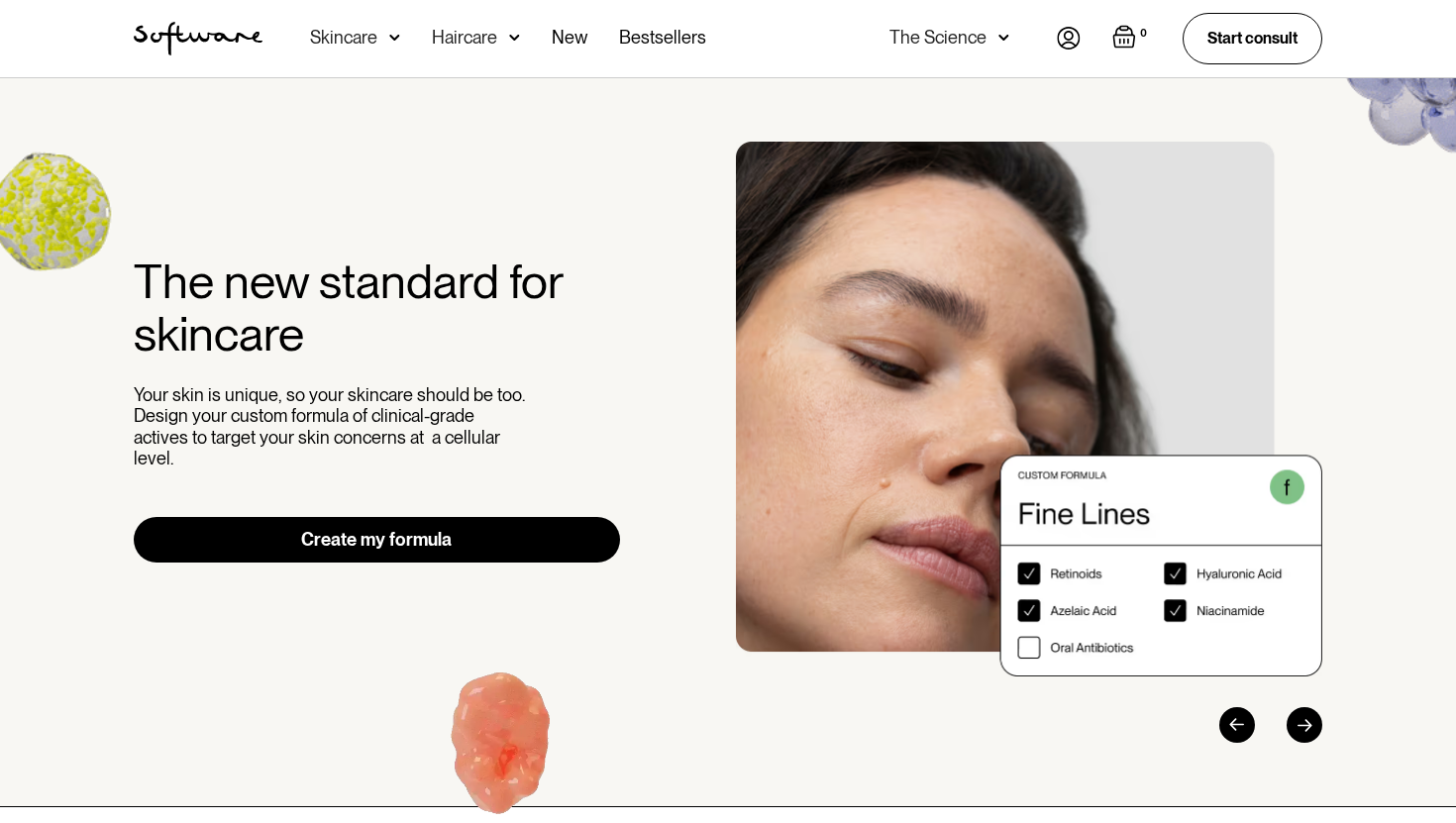 click at bounding box center [1069, 38] 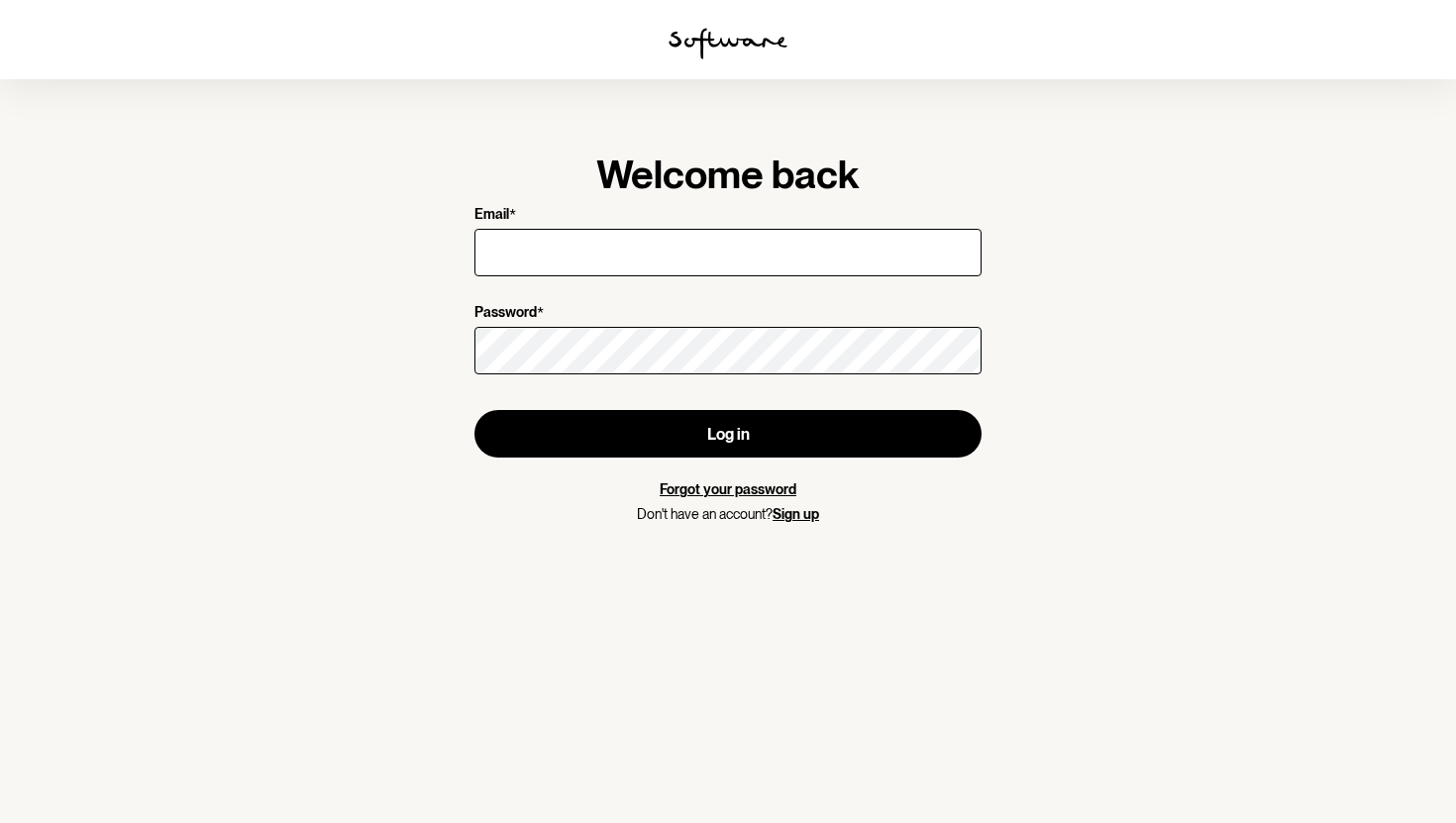 scroll, scrollTop: 0, scrollLeft: 0, axis: both 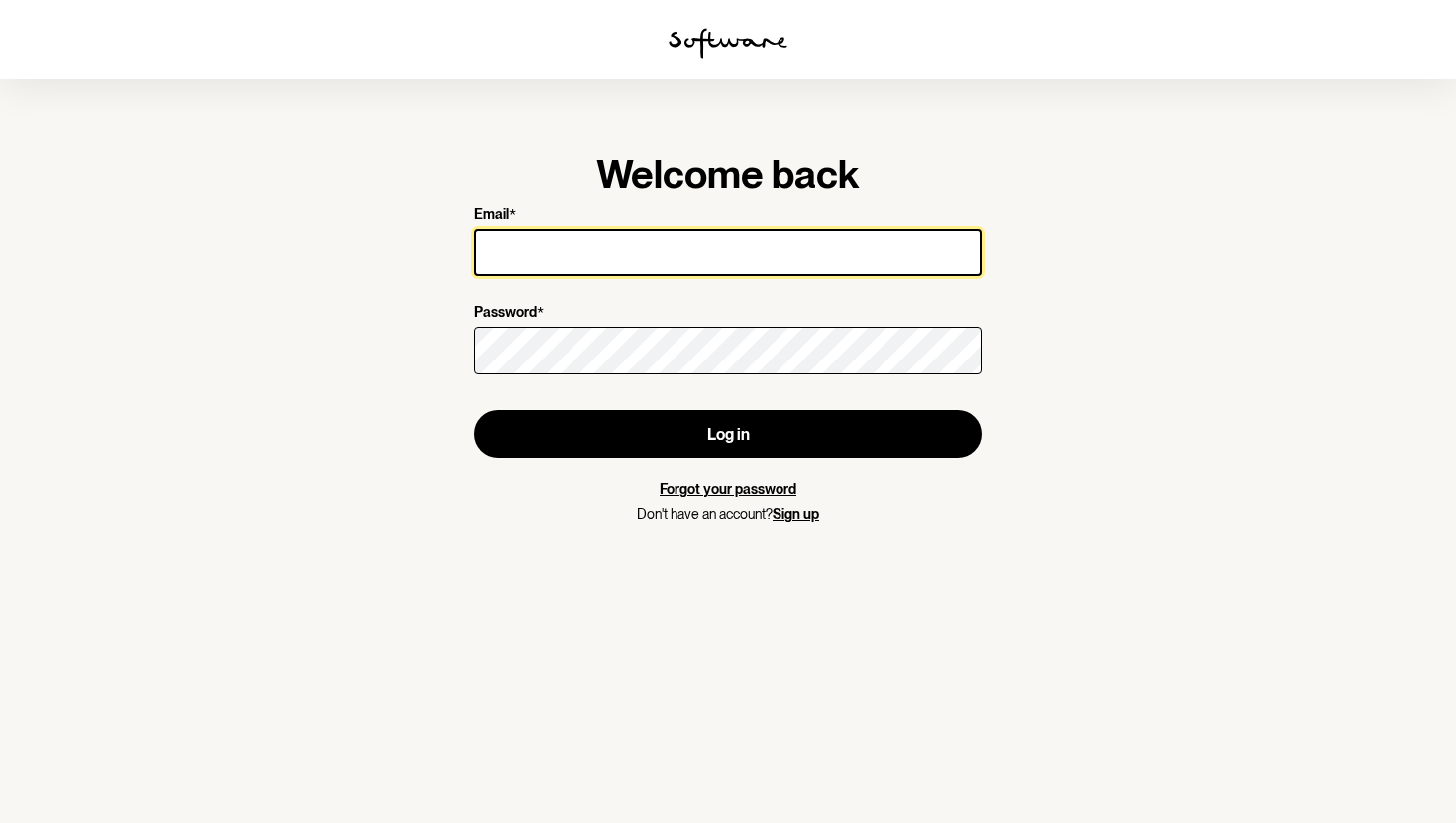 type on "[EMAIL]" 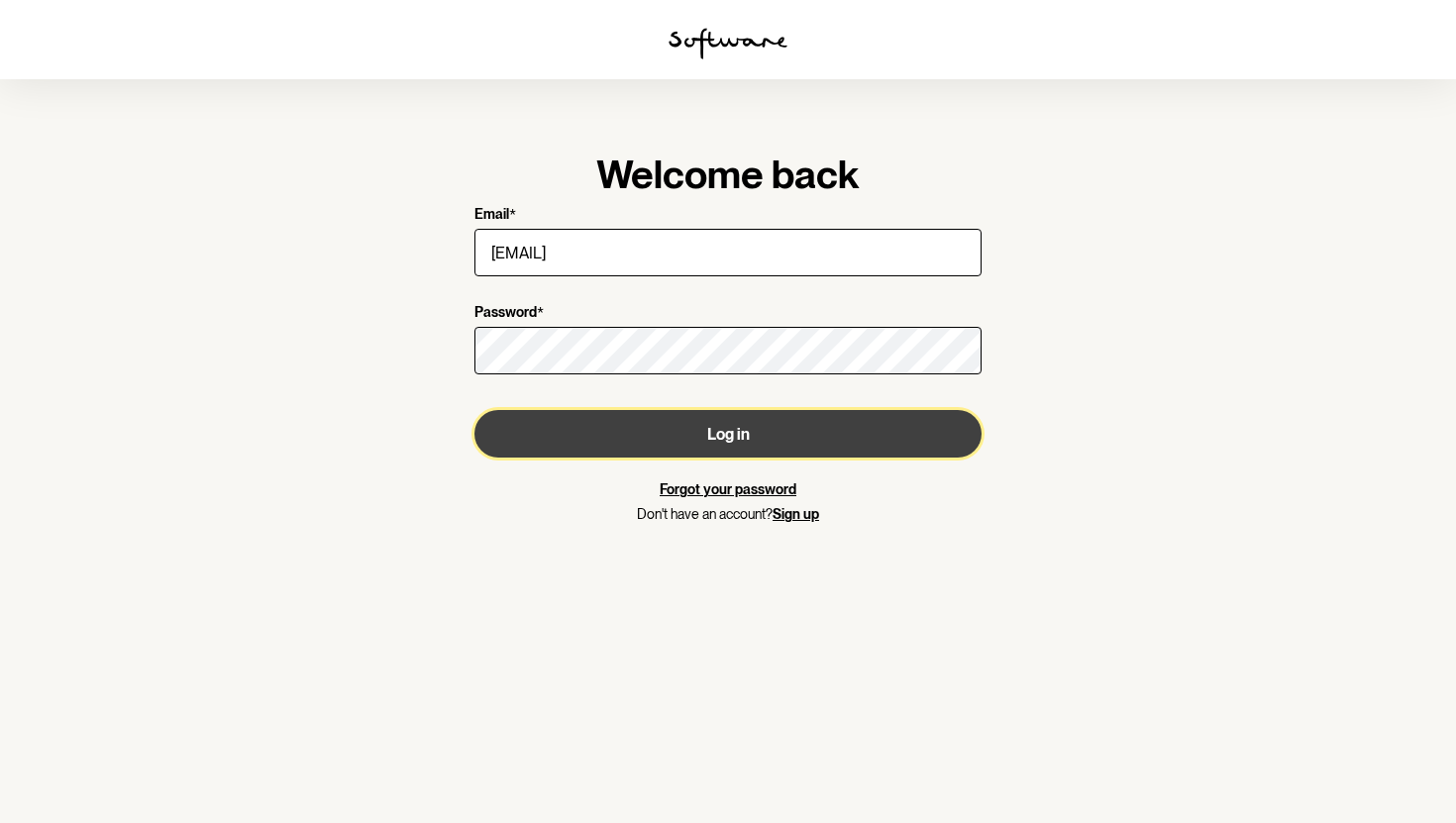 click on "Log in" at bounding box center (728, 434) 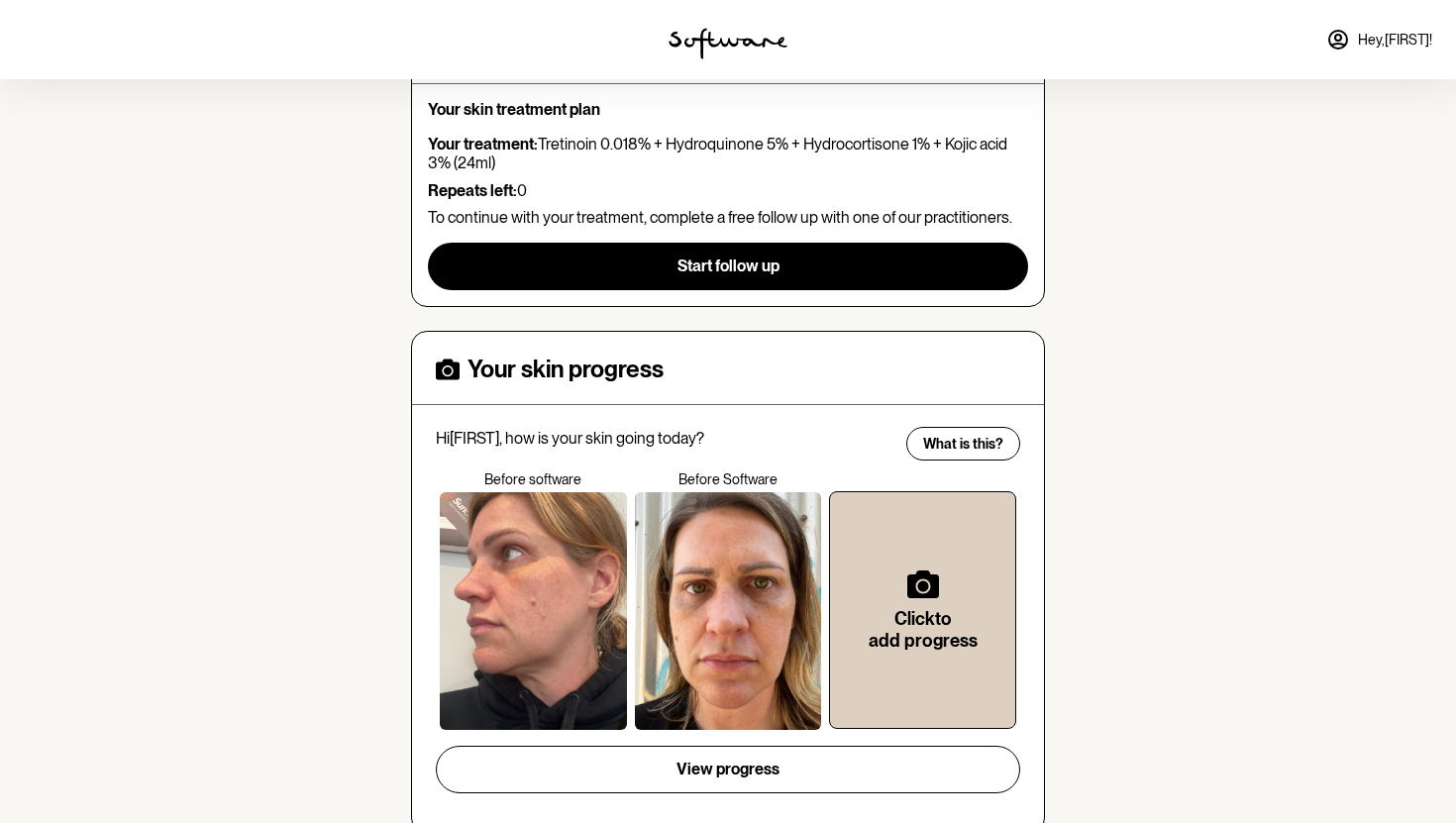 scroll, scrollTop: 514, scrollLeft: 0, axis: vertical 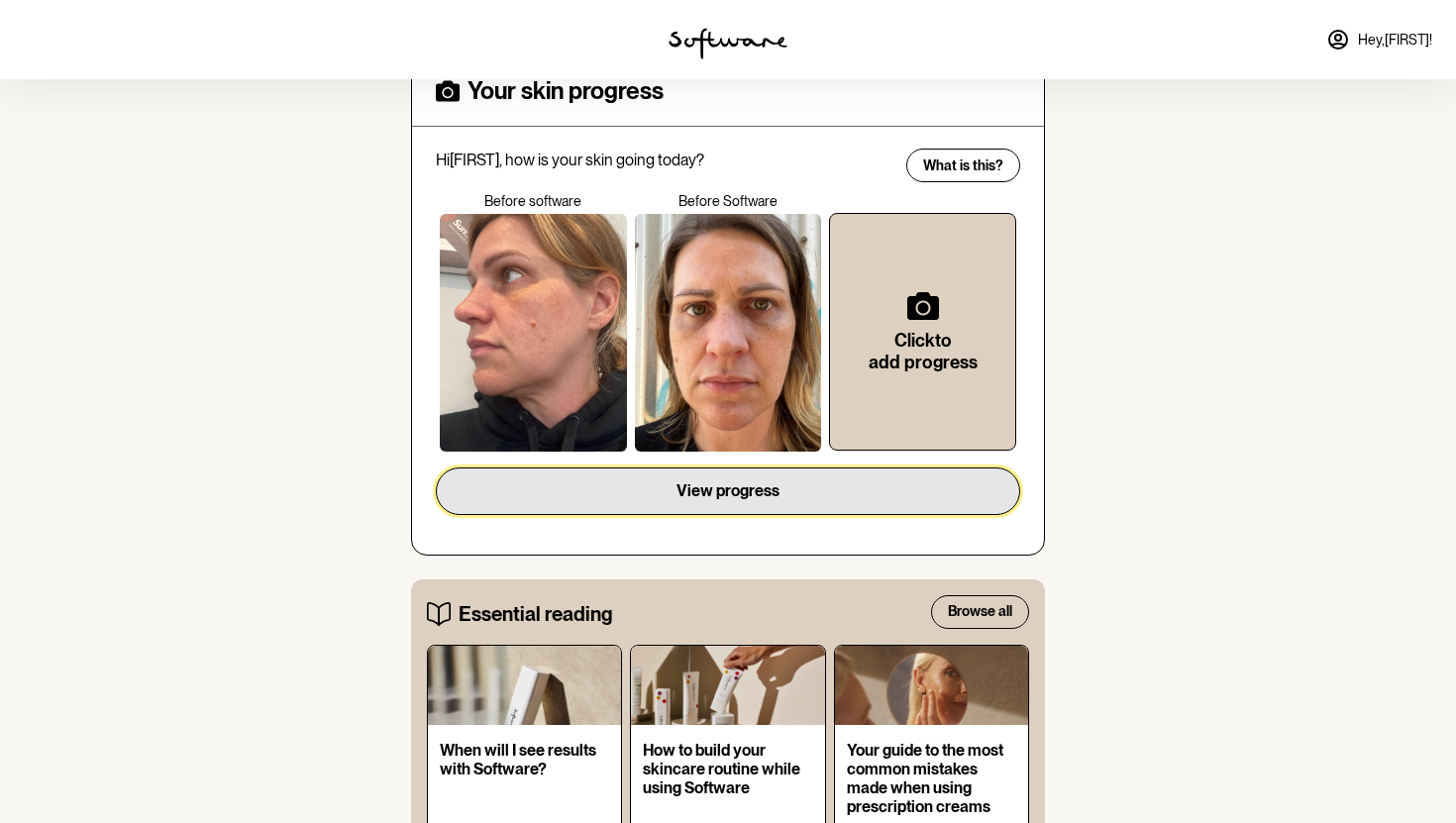 click on "View progress" at bounding box center [728, 490] 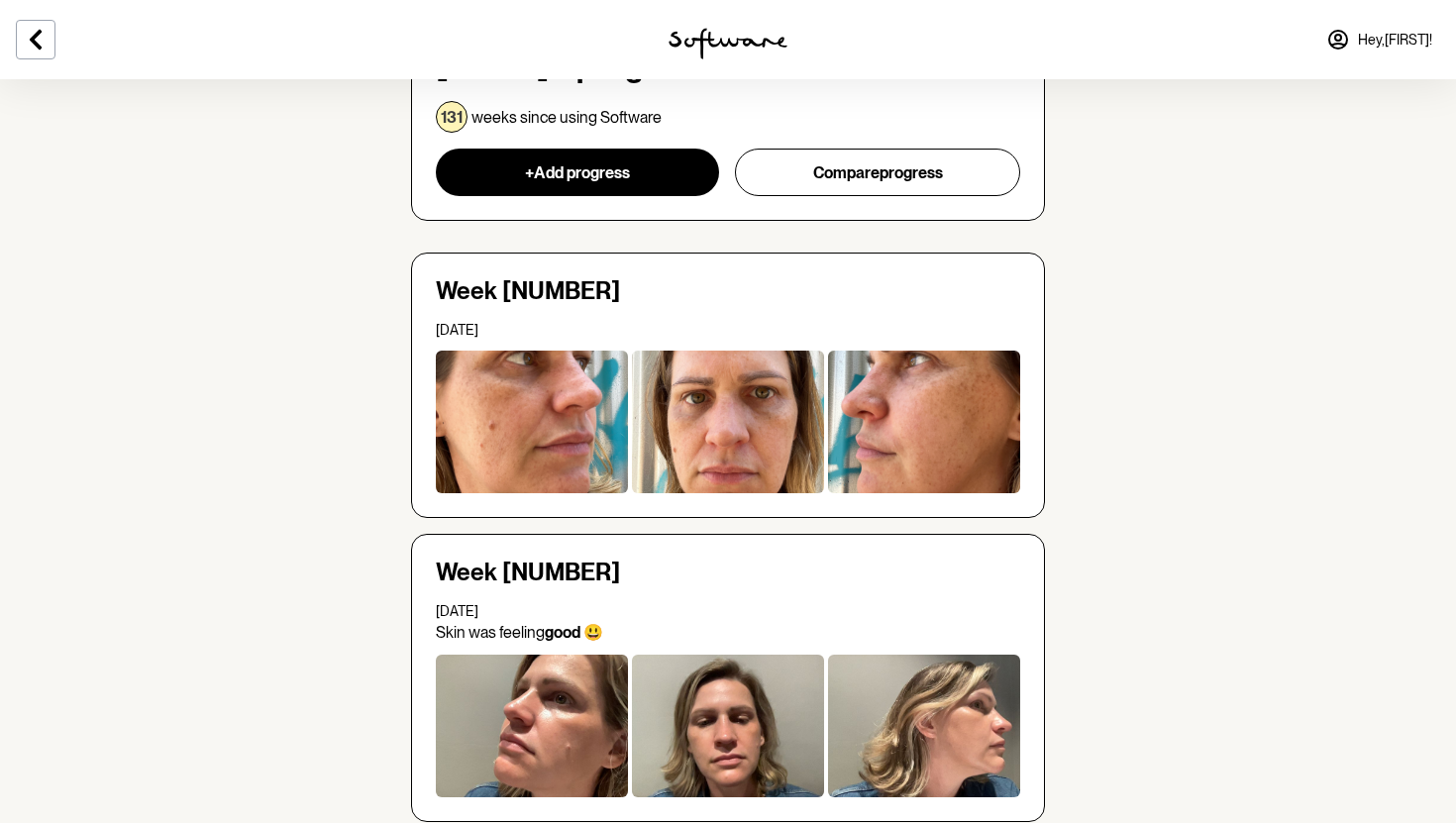 scroll, scrollTop: 0, scrollLeft: 0, axis: both 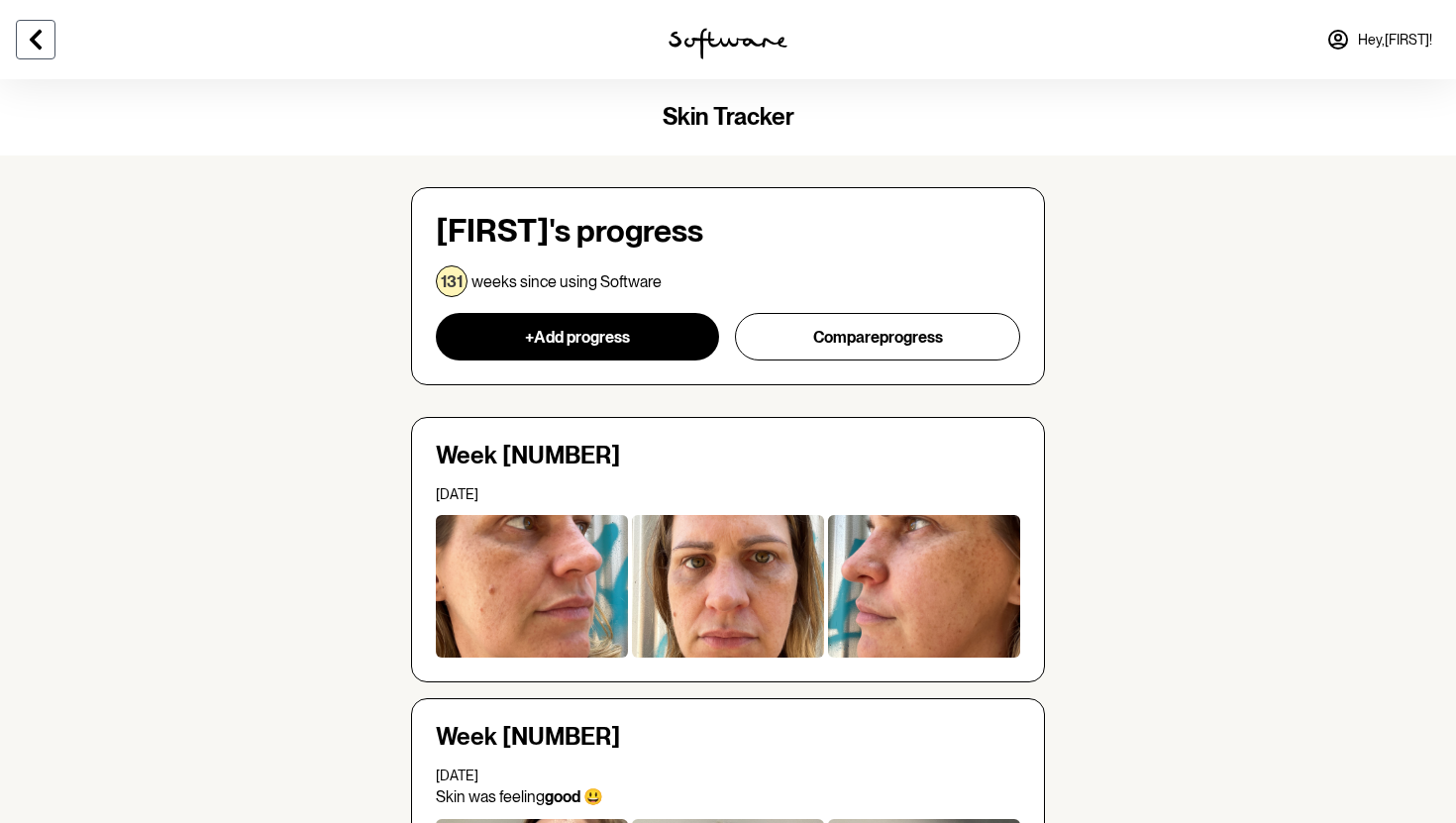 click at bounding box center (36, 40) 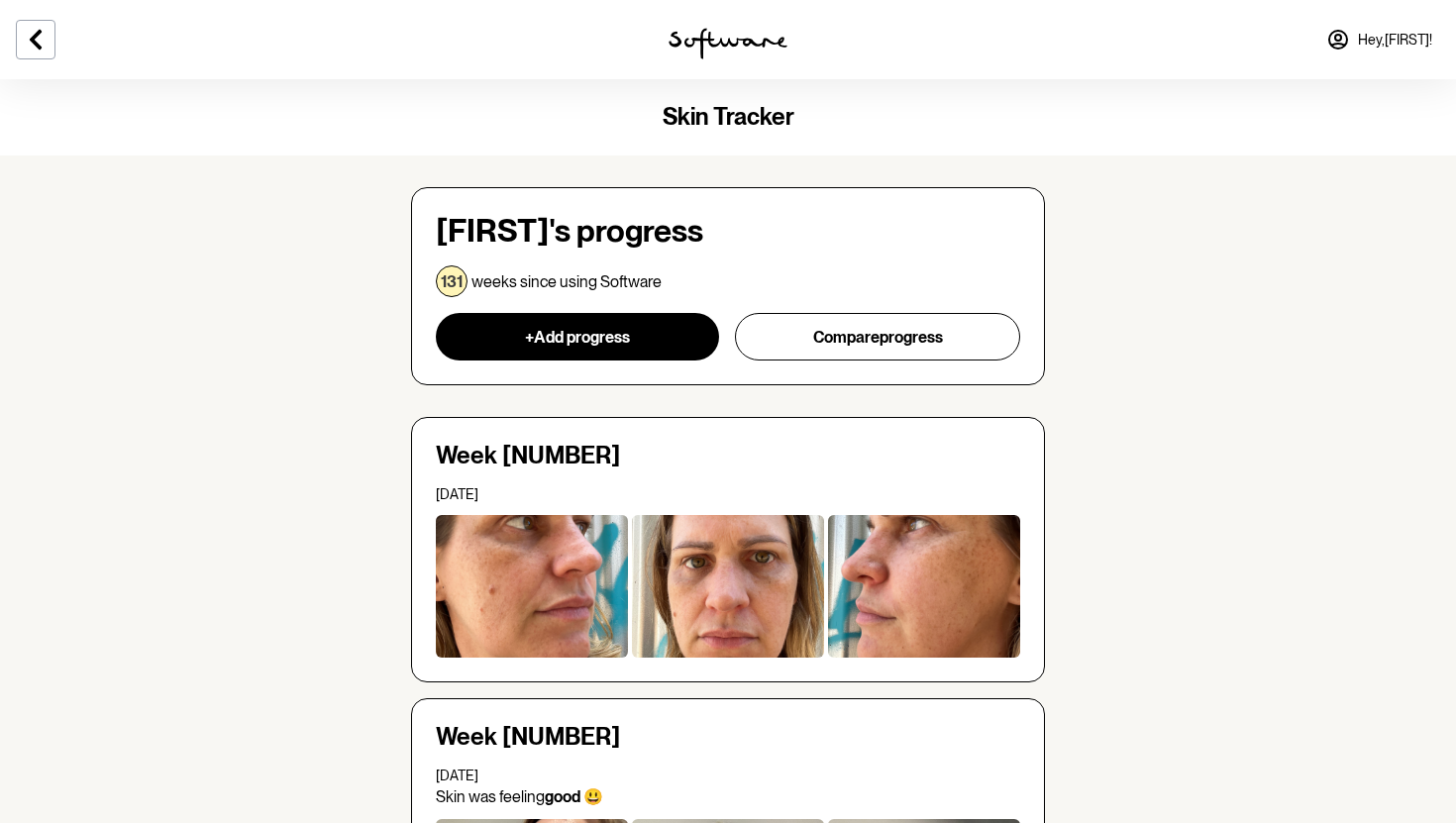 scroll, scrollTop: 79, scrollLeft: 0, axis: vertical 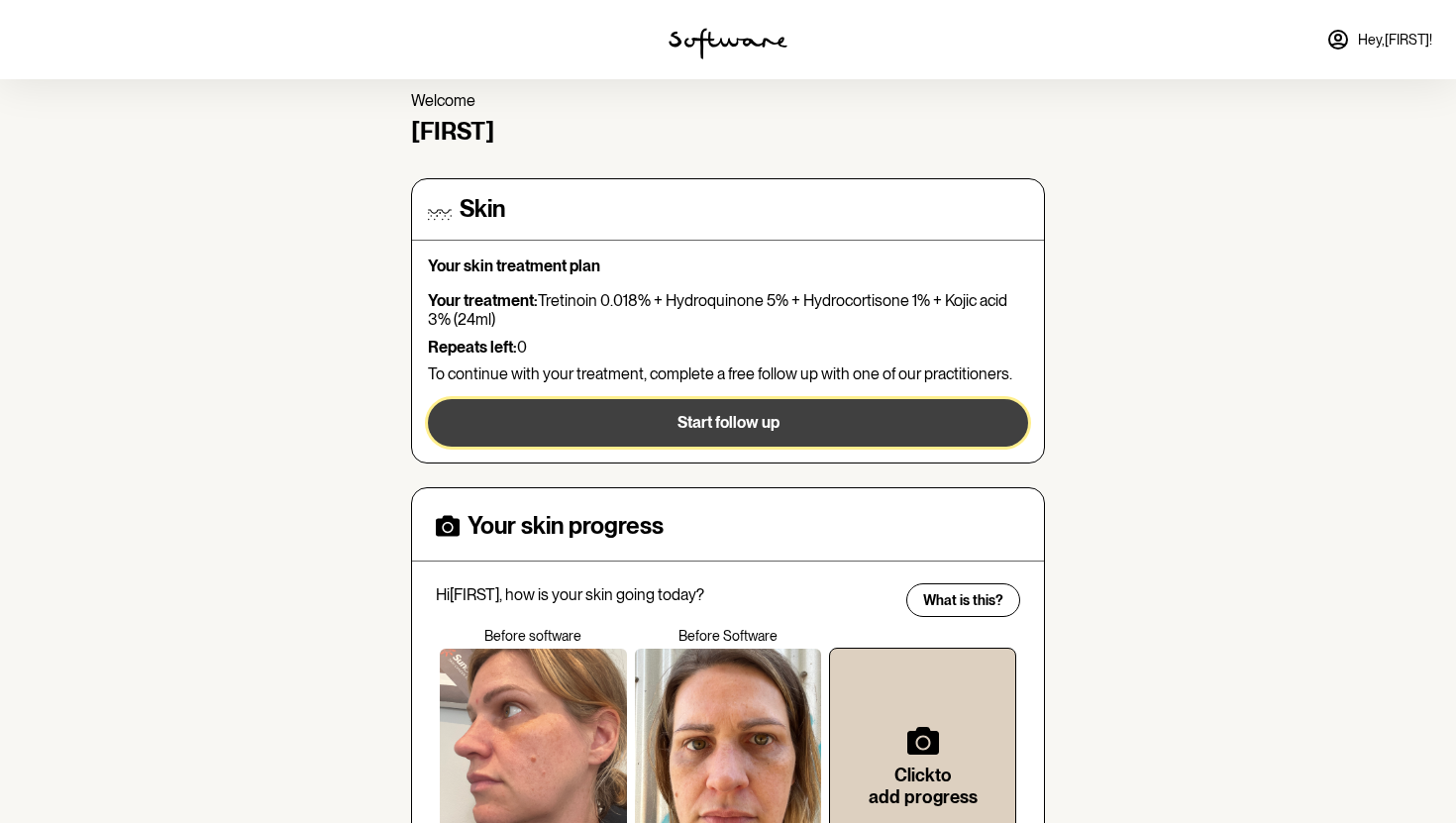 click on "Start follow up" at bounding box center [728, 423] 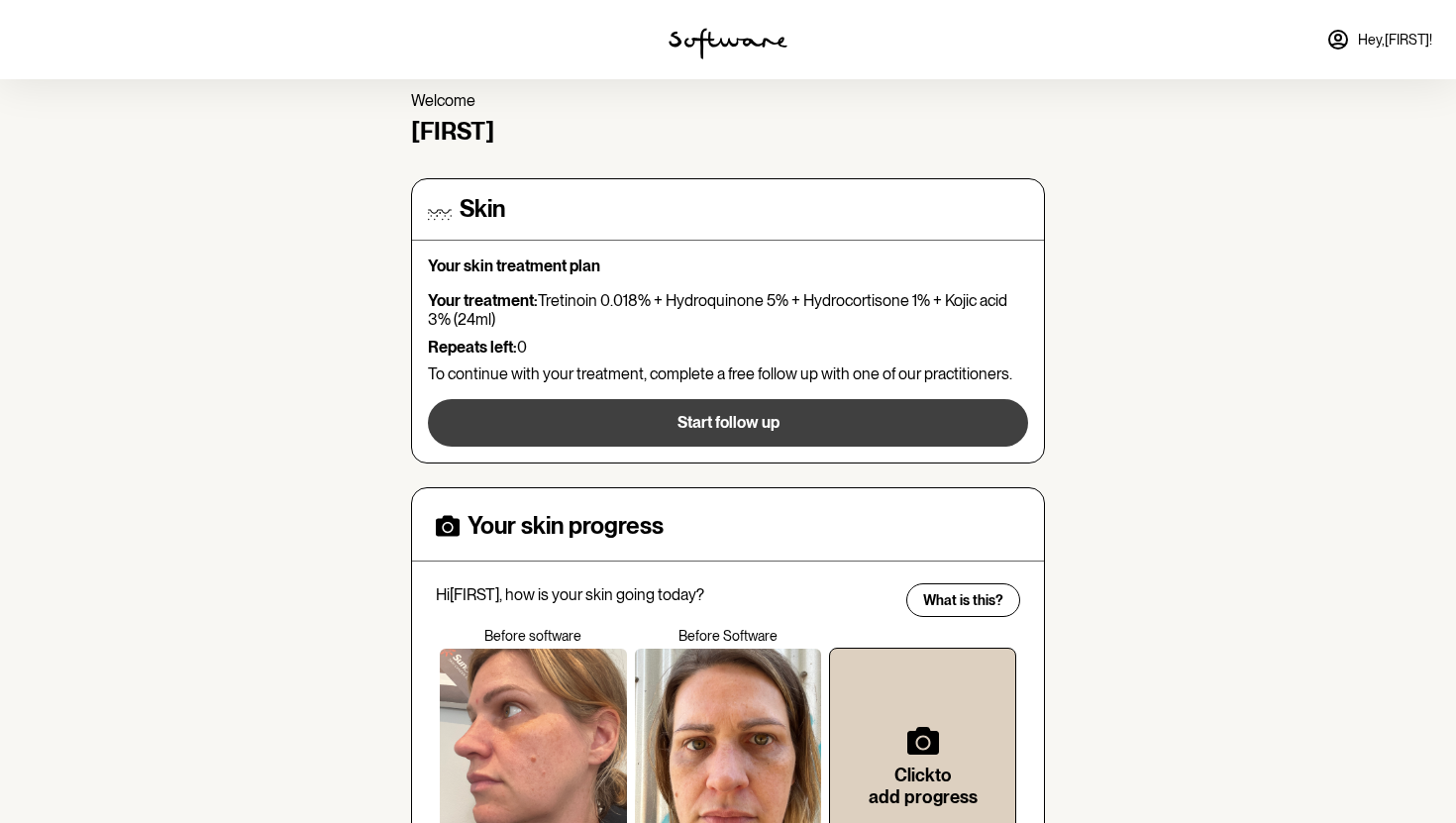 scroll, scrollTop: 0, scrollLeft: 0, axis: both 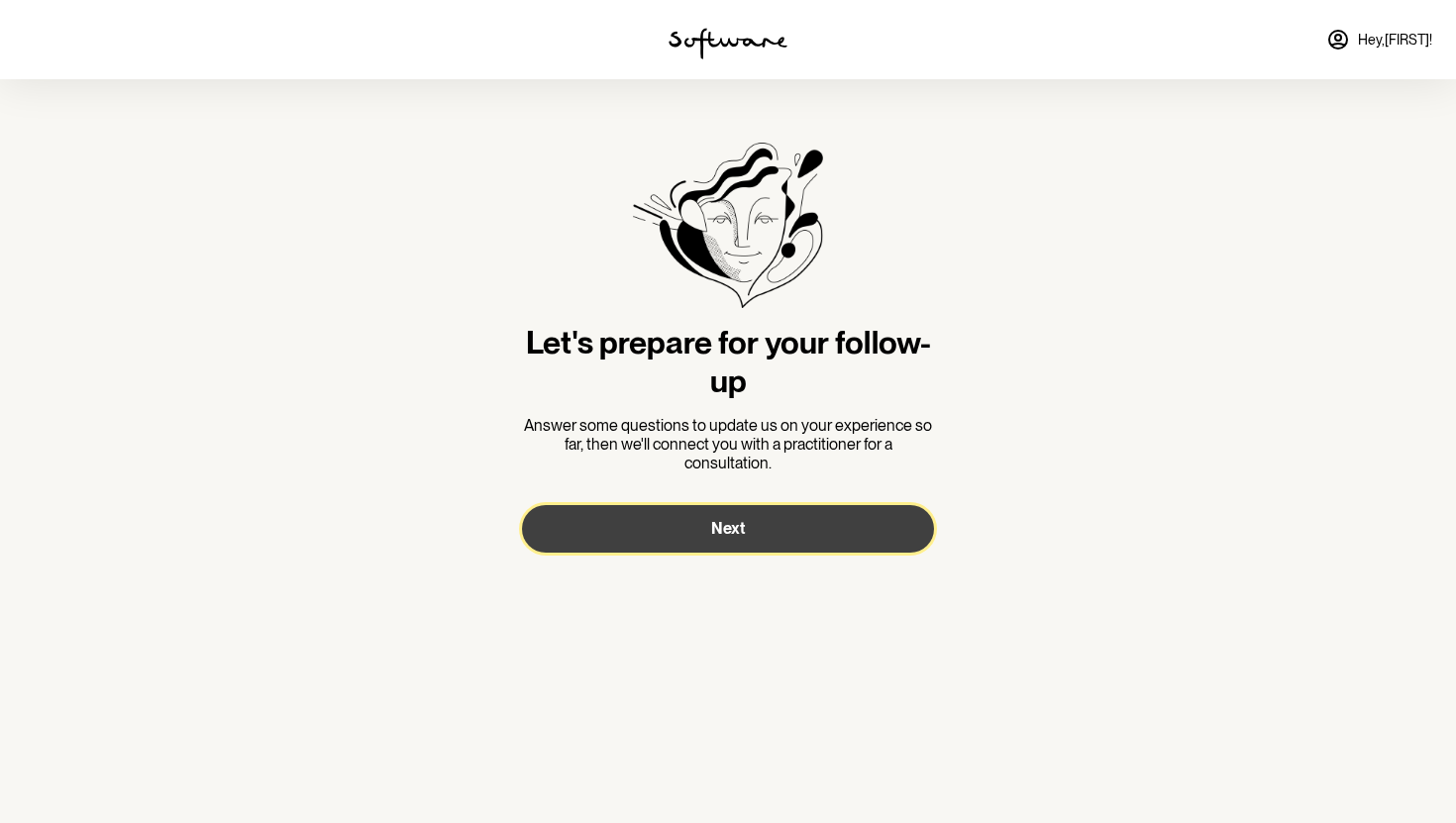 click on "Next" at bounding box center (728, 528) 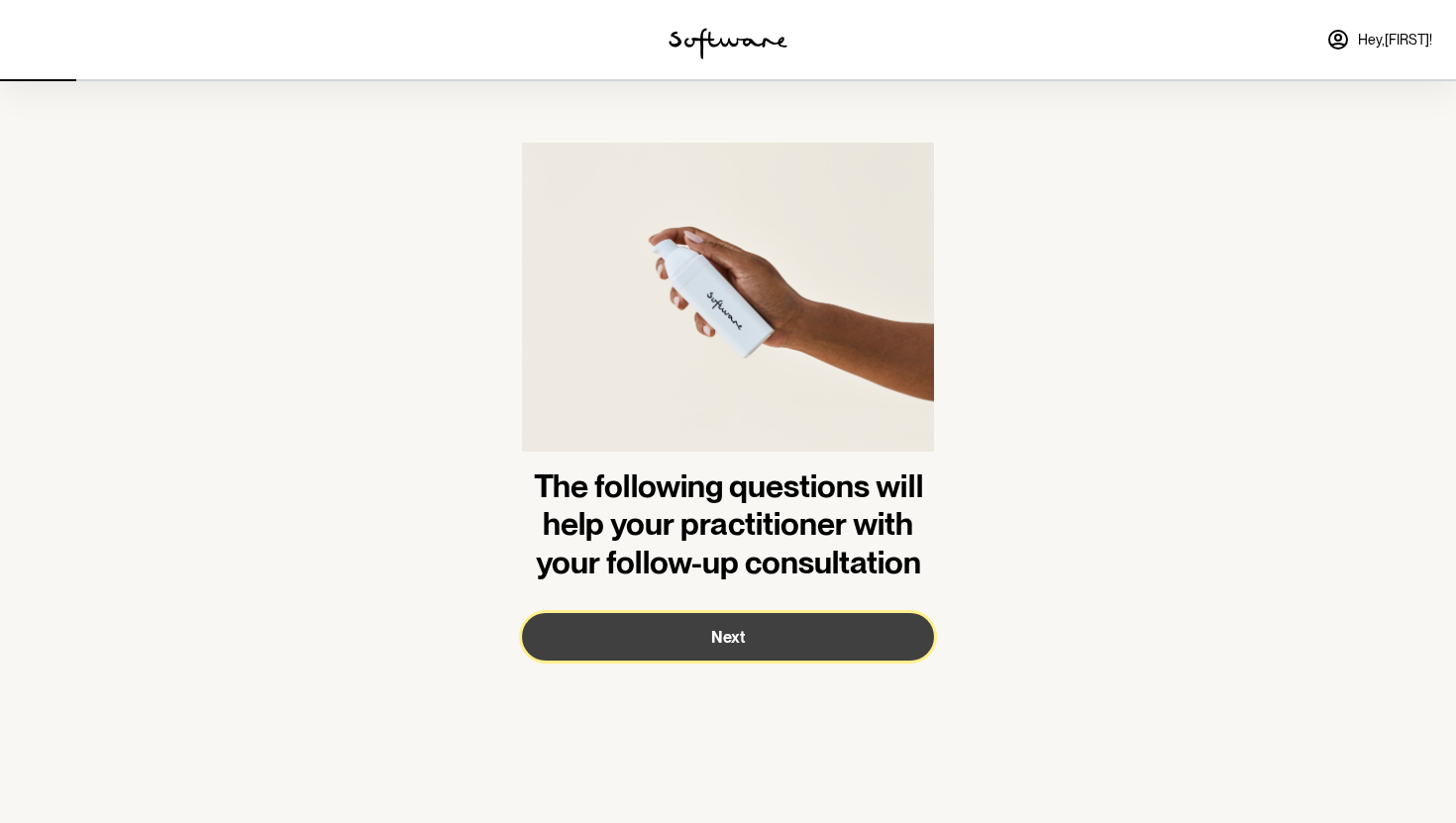 click on "Next" at bounding box center (728, 637) 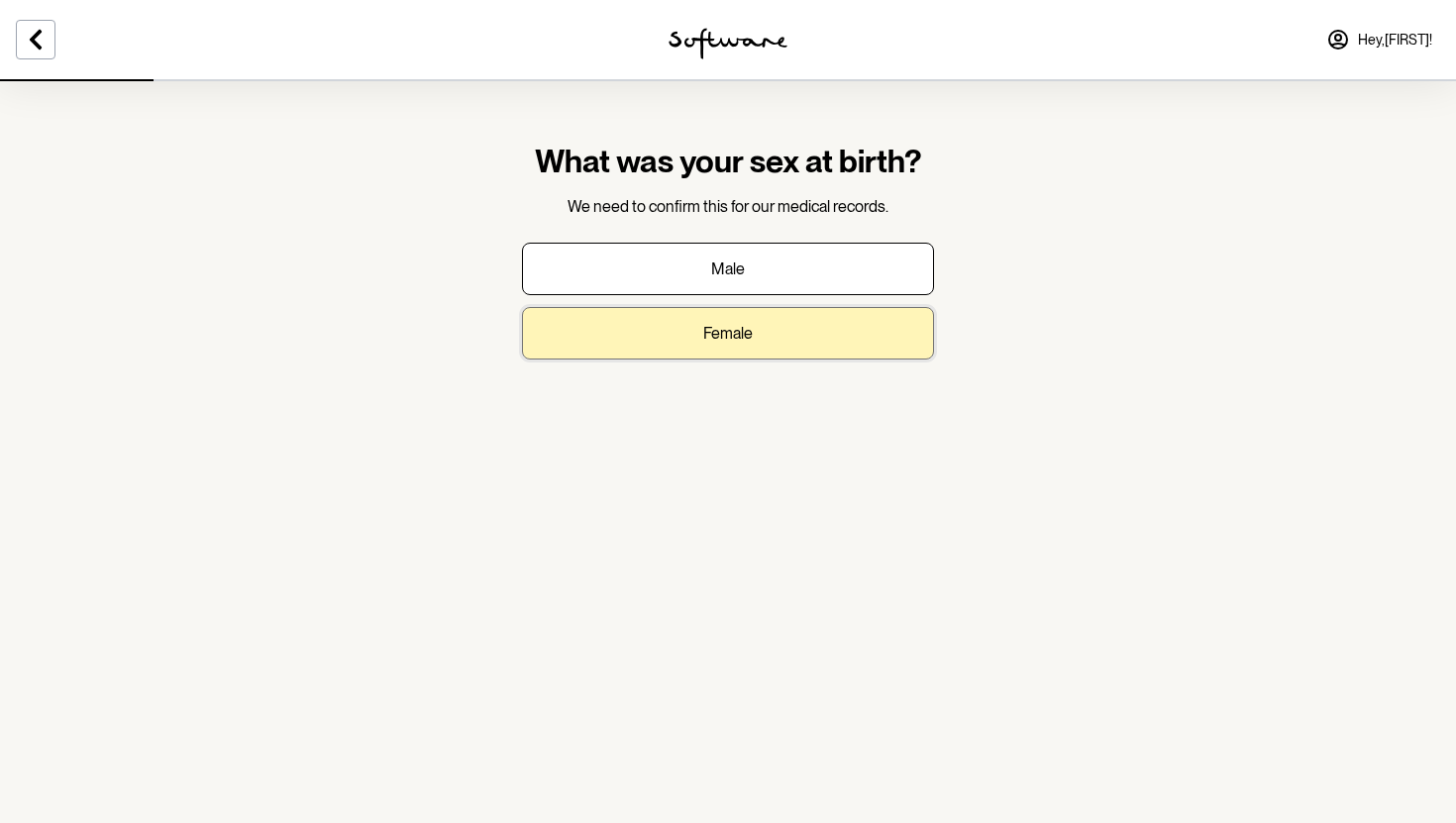 click on "Female" at bounding box center (728, 333) 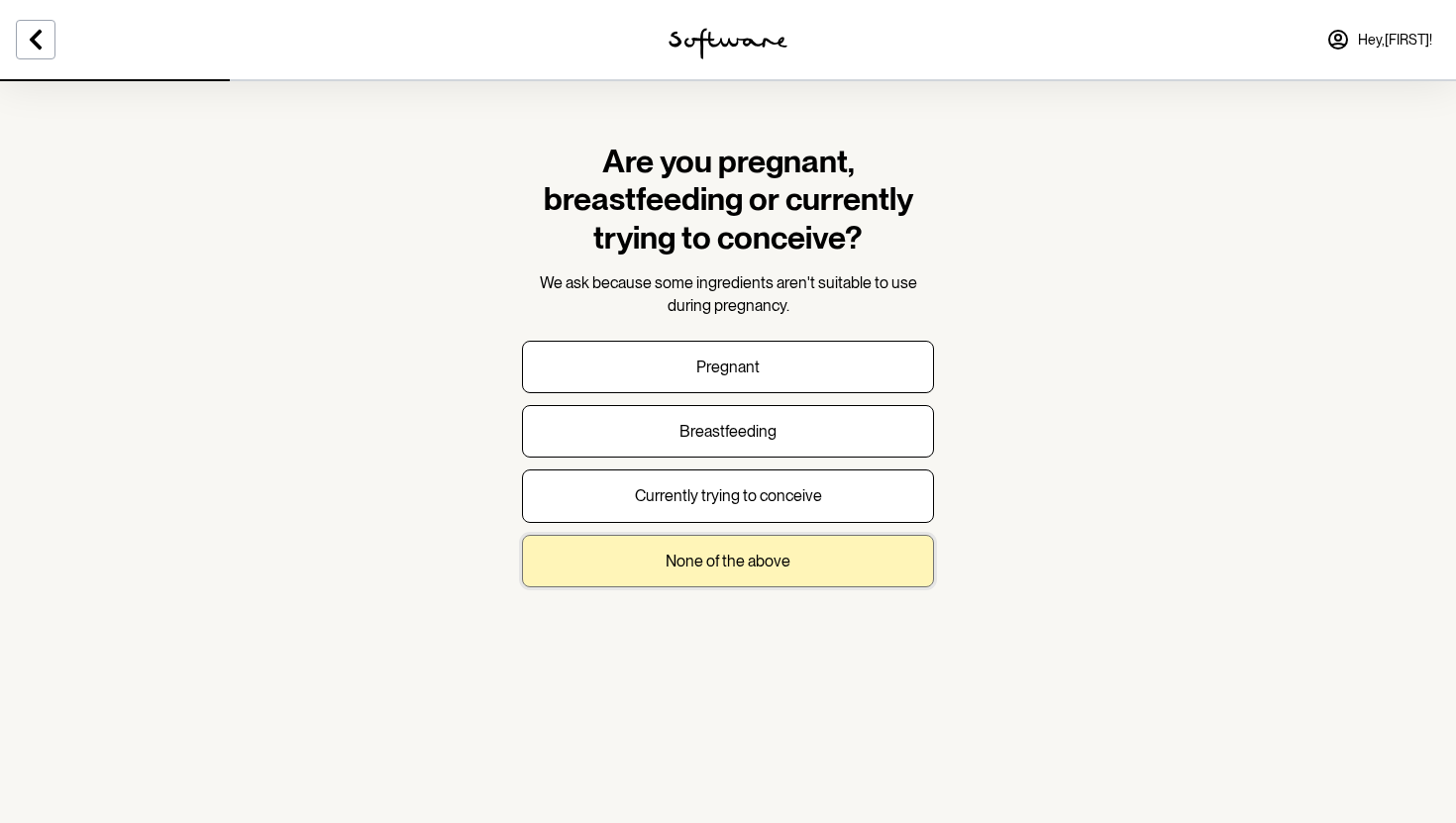 click on "None of the above" at bounding box center (728, 561) 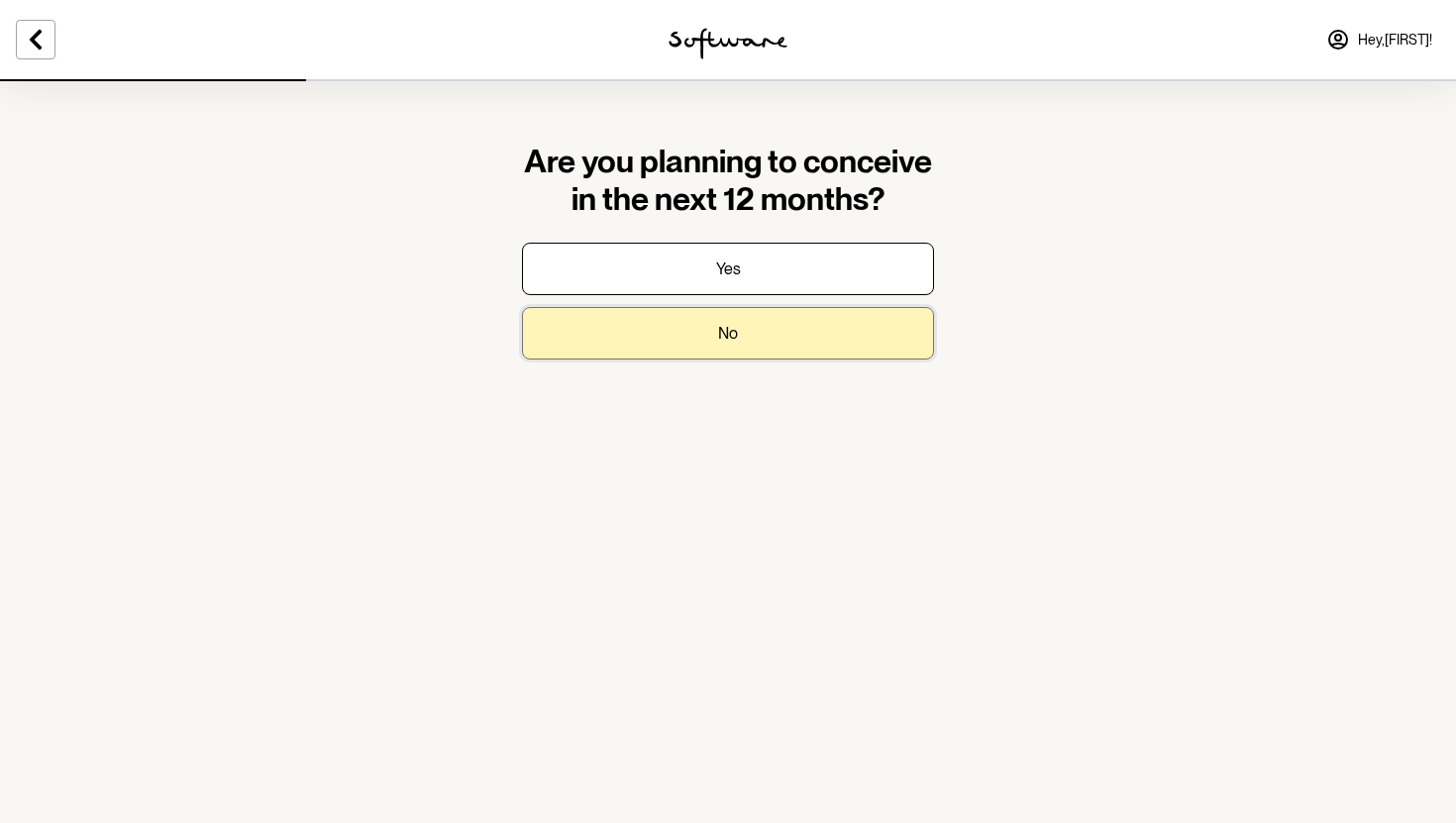 click on "No" at bounding box center [728, 333] 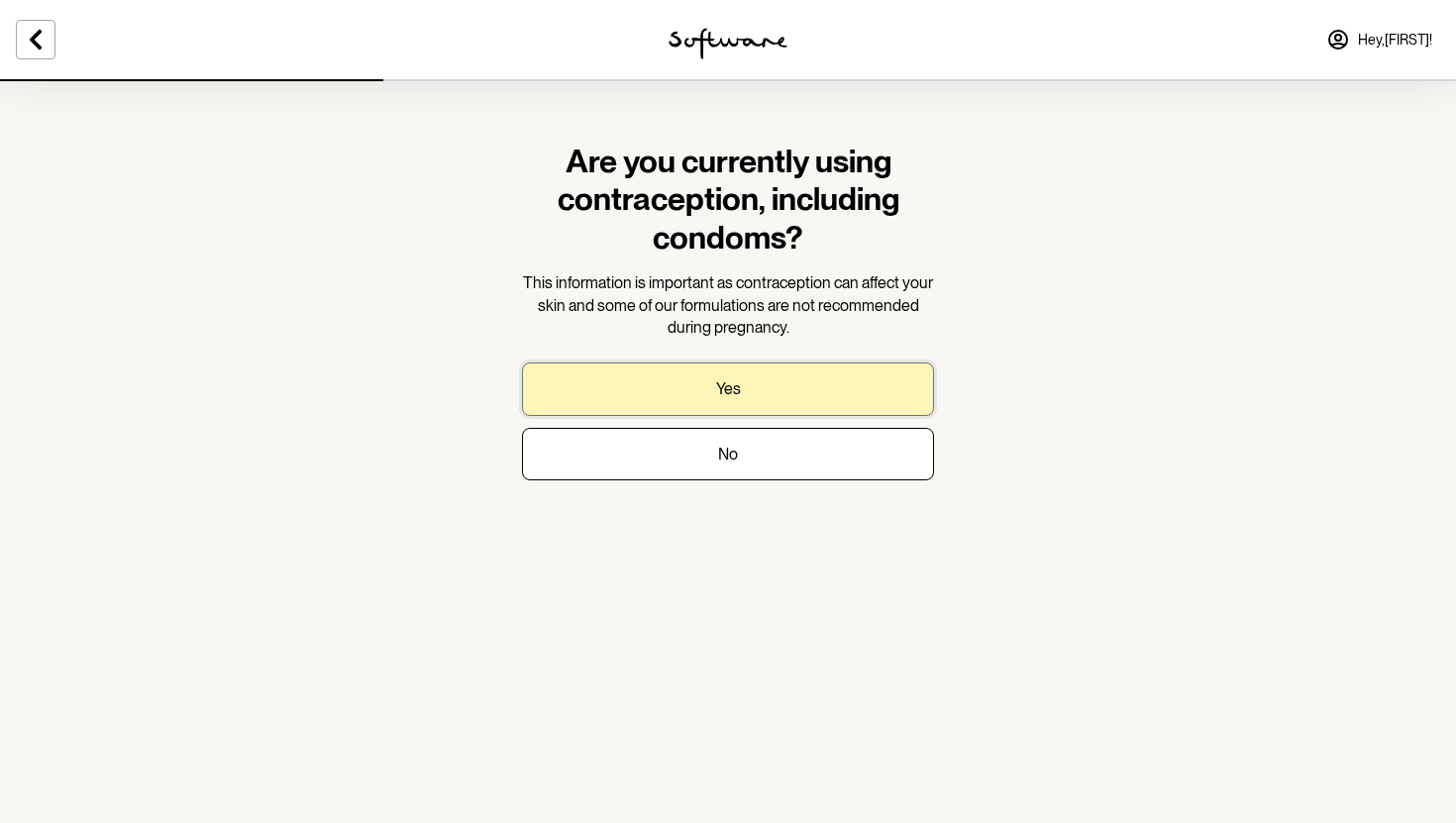 click on "Yes" at bounding box center (728, 388) 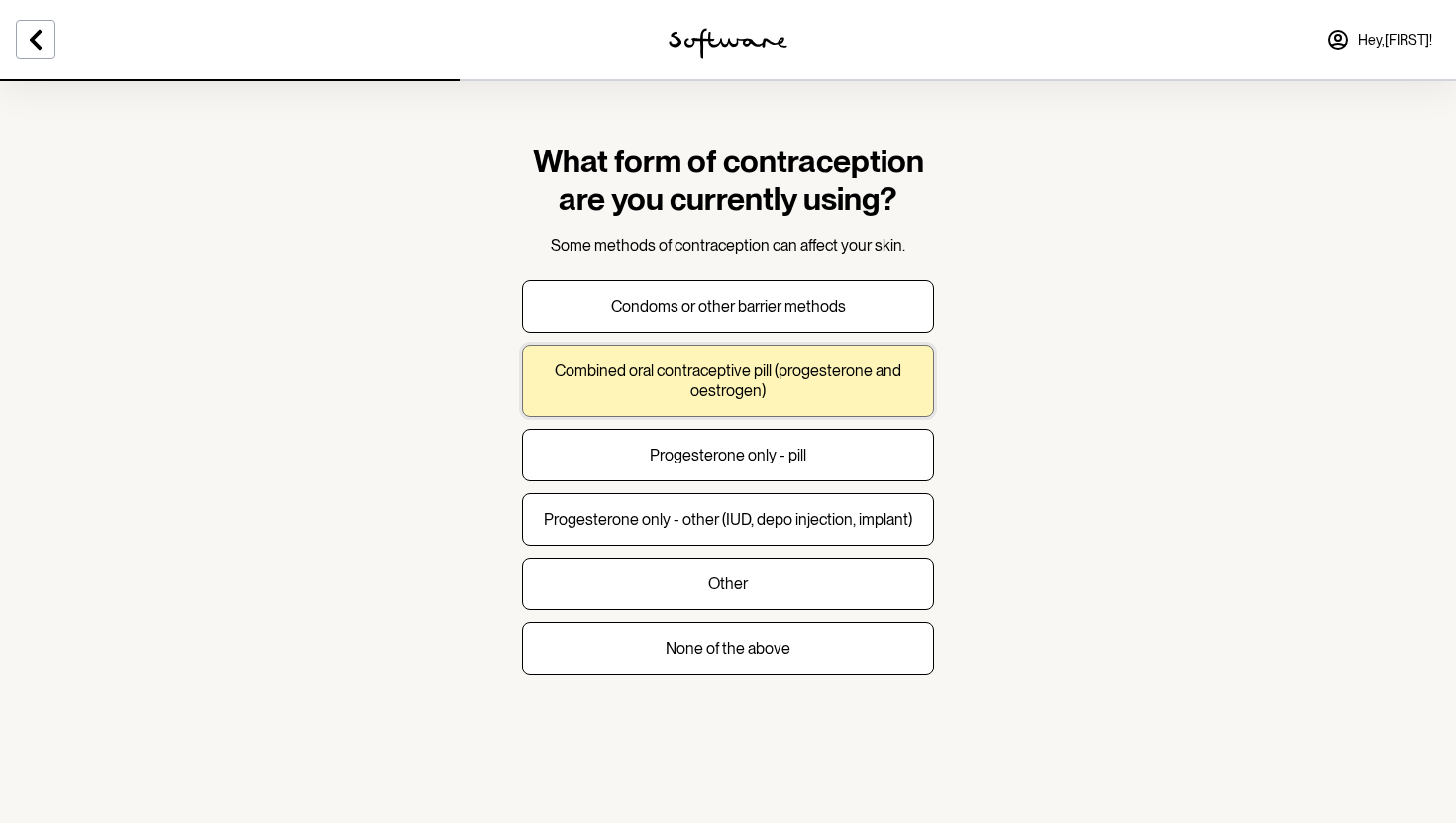 click on "Combined oral contraceptive pill (progesterone and oestrogen)" at bounding box center [728, 380] 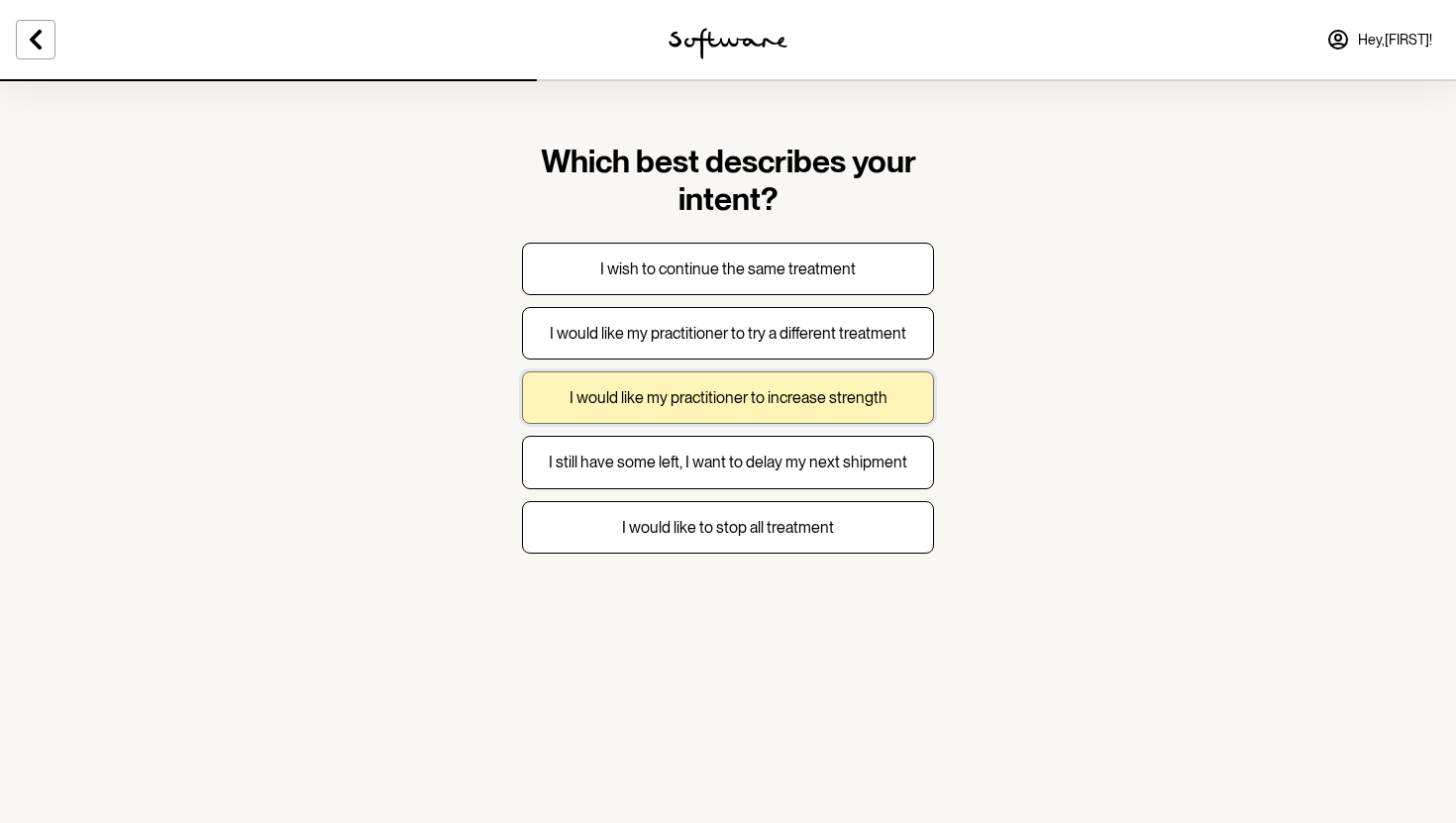 click on "I would like my practitioner to increase strength" at bounding box center (728, 397) 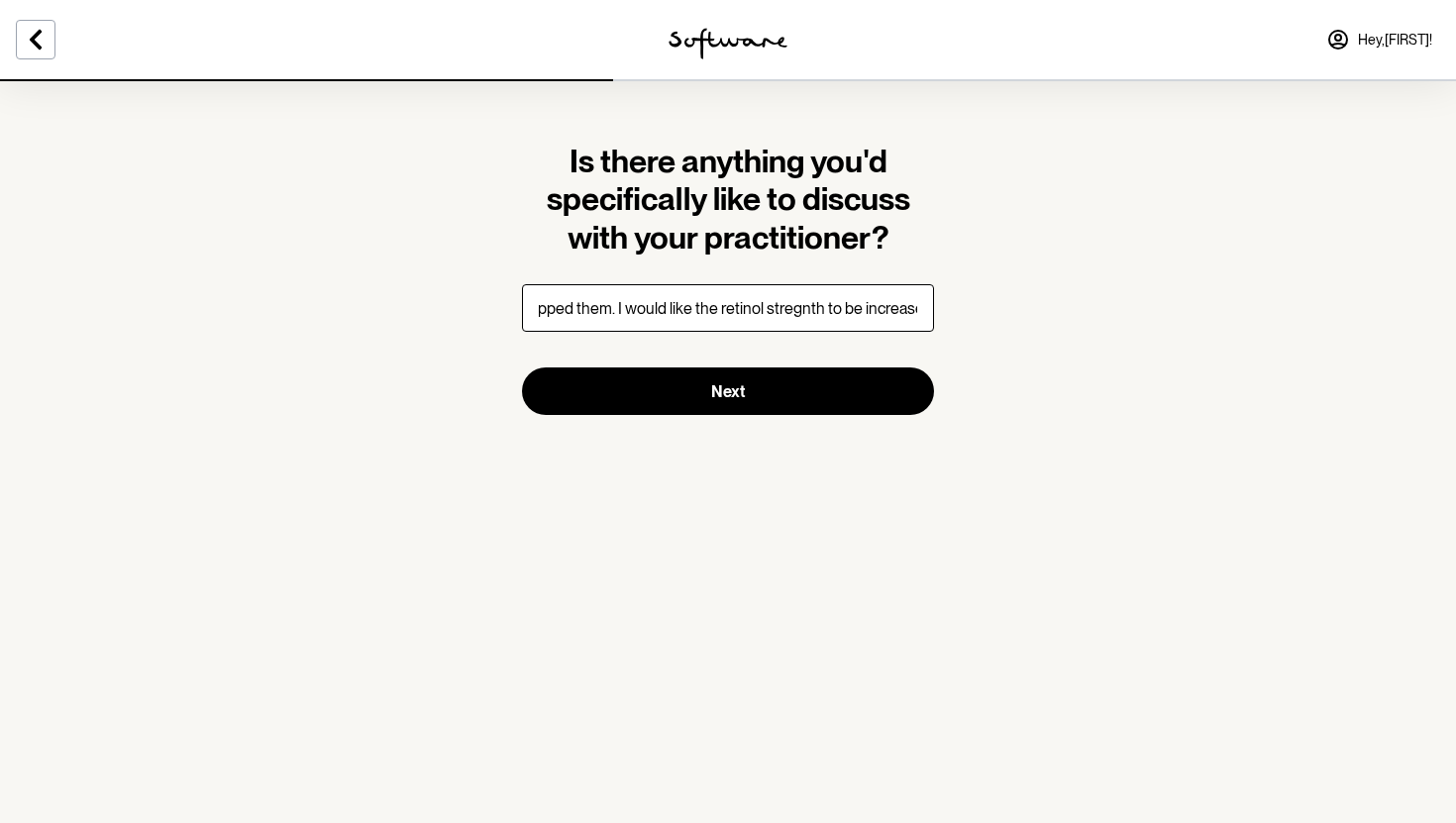 scroll, scrollTop: 0, scrollLeft: 392, axis: horizontal 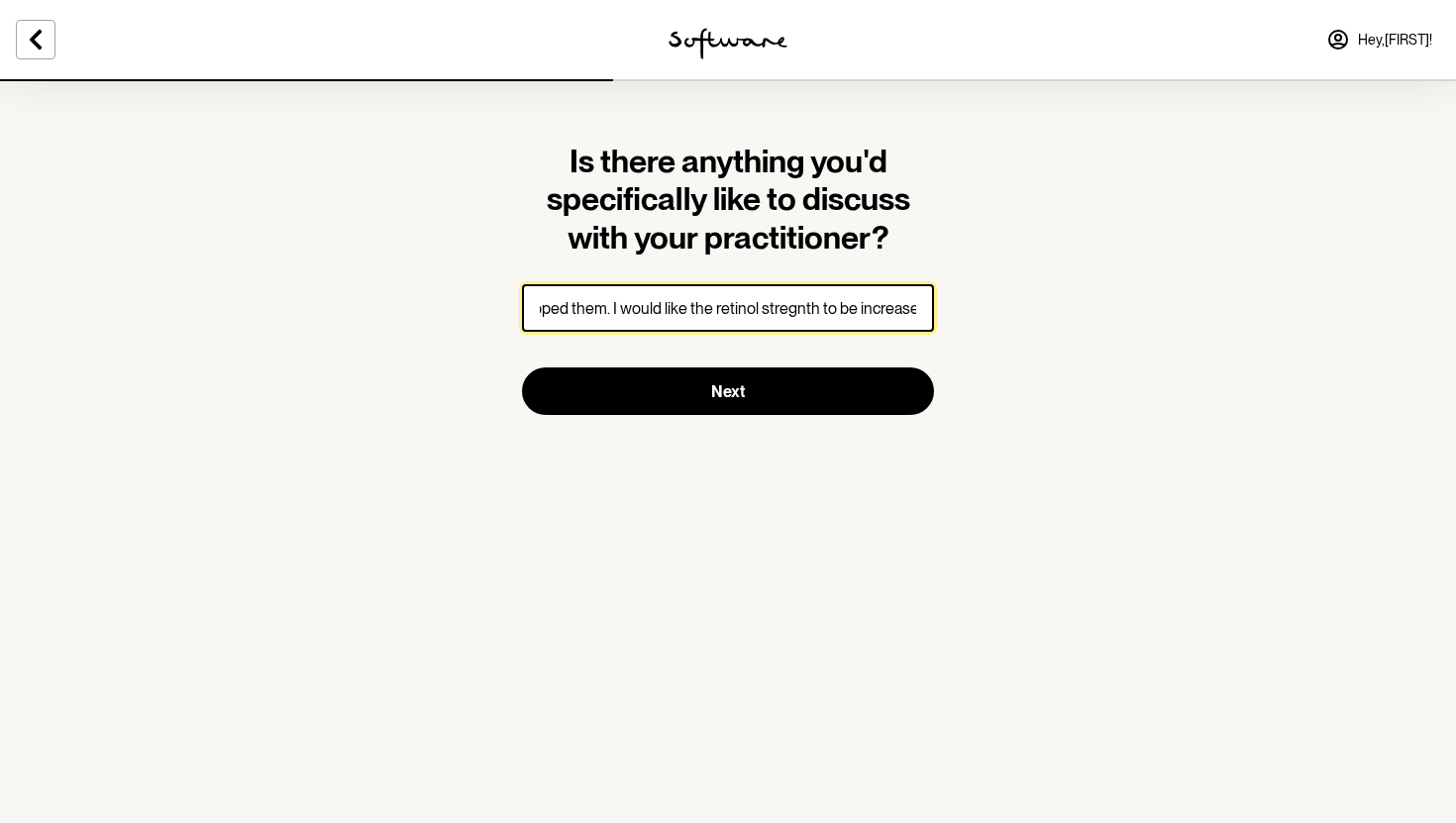 drag, startPoint x: 753, startPoint y: 306, endPoint x: 711, endPoint y: 306, distance: 42 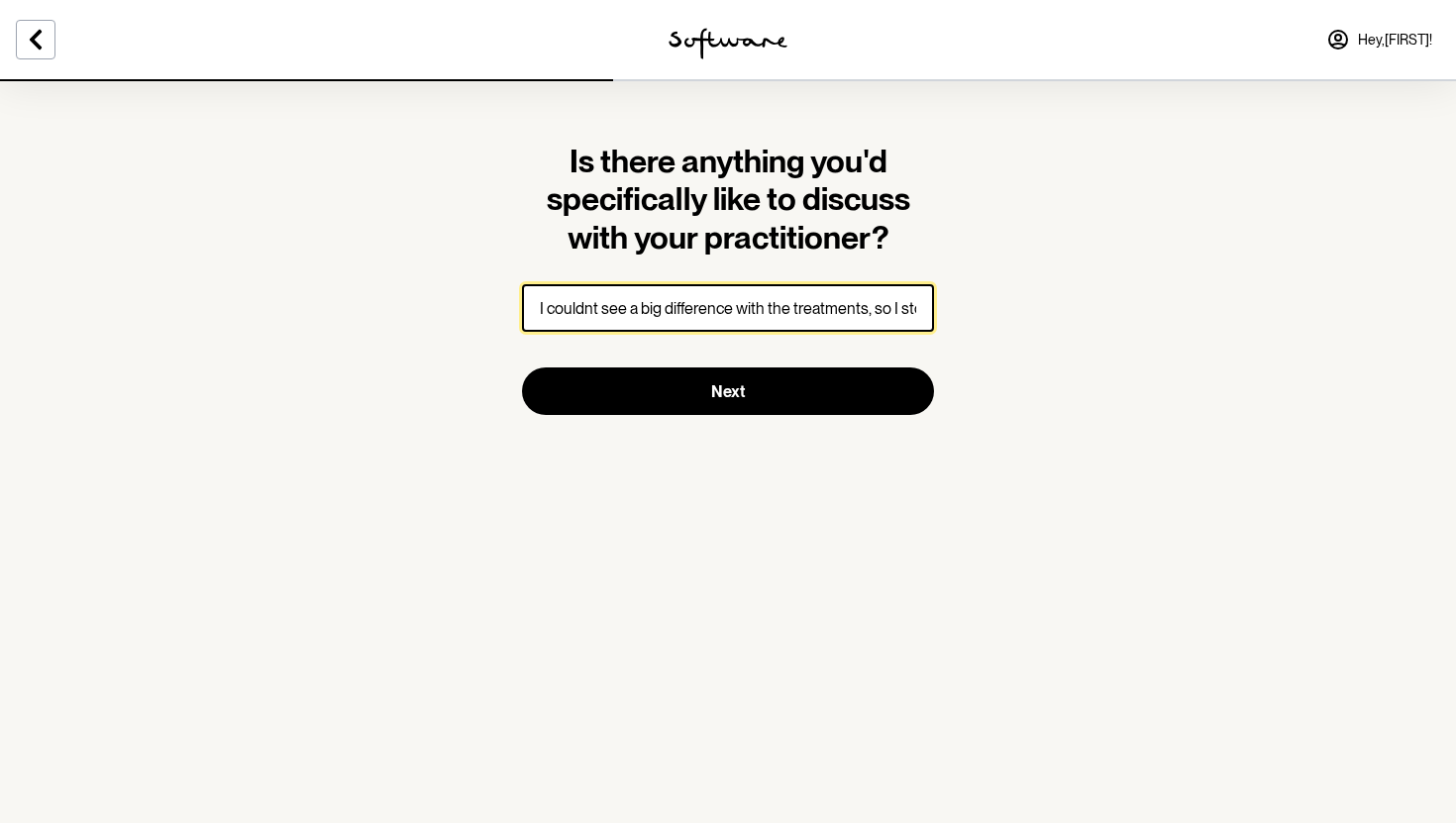 scroll, scrollTop: 0, scrollLeft: 408, axis: horizontal 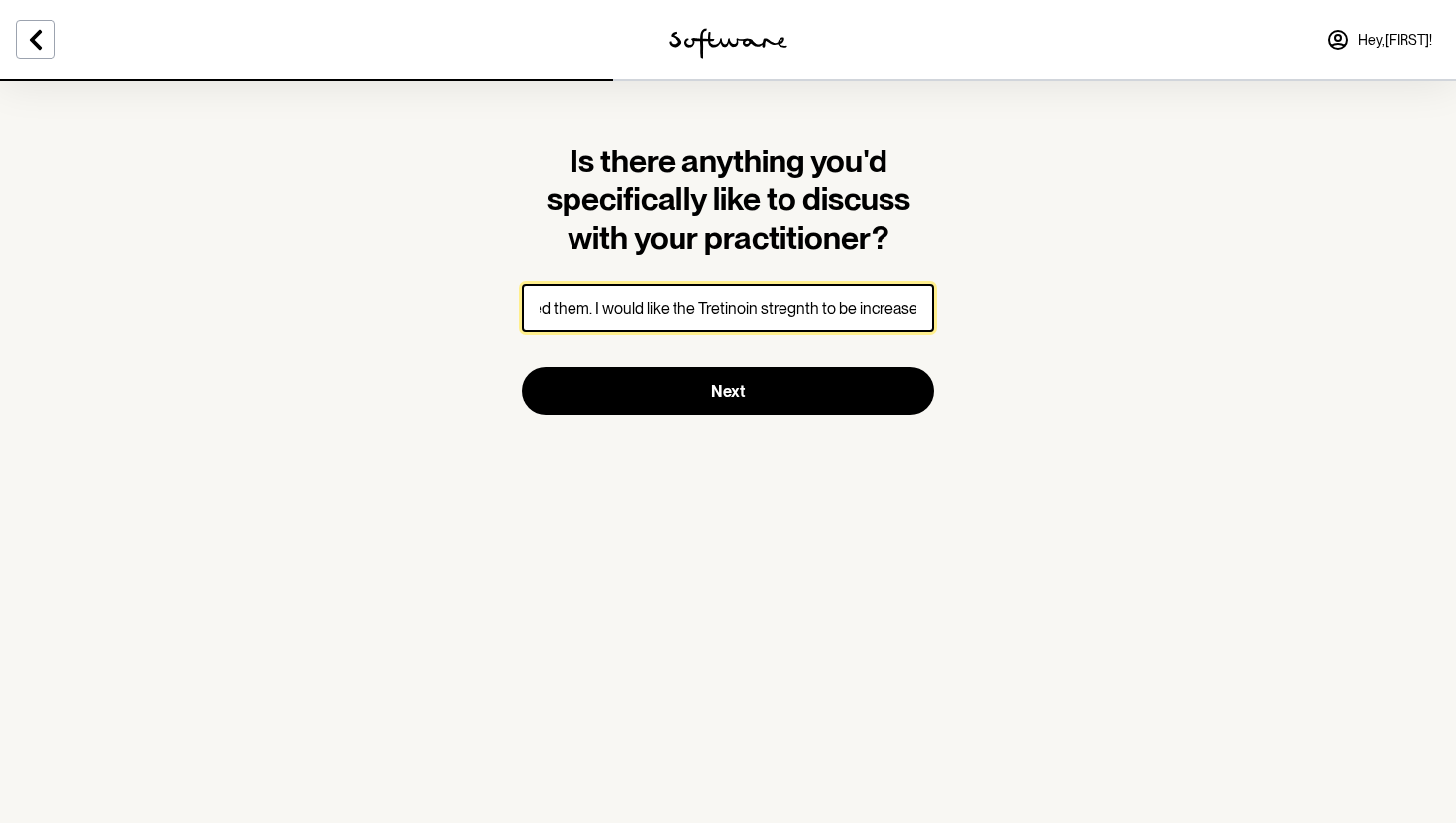 click on "I couldnt see a big difference with the treatments, so I stopped them. I would like the Tretinoin stregnth to be increases" at bounding box center (728, 308) 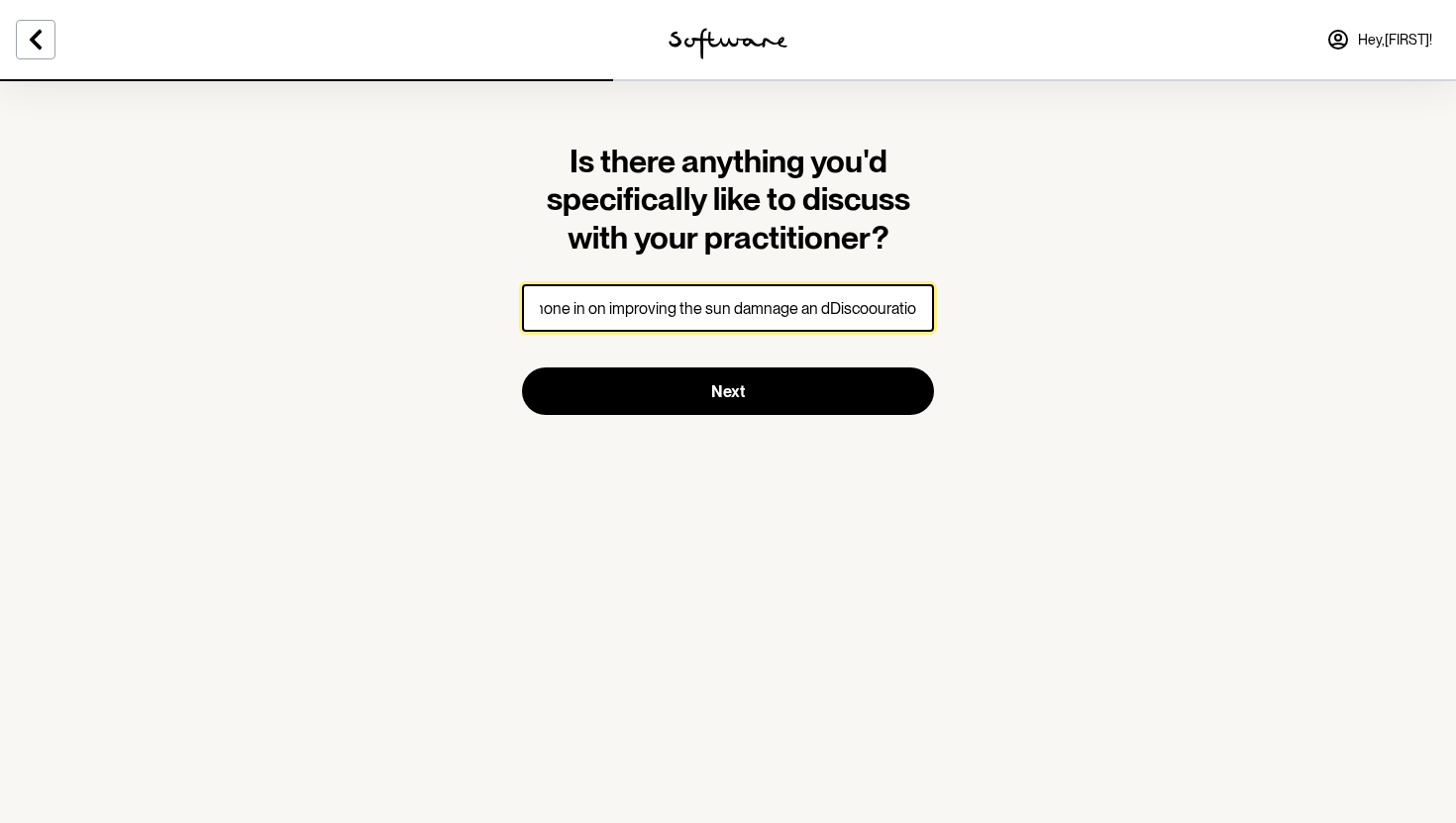 scroll, scrollTop: 0, scrollLeft: 868, axis: horizontal 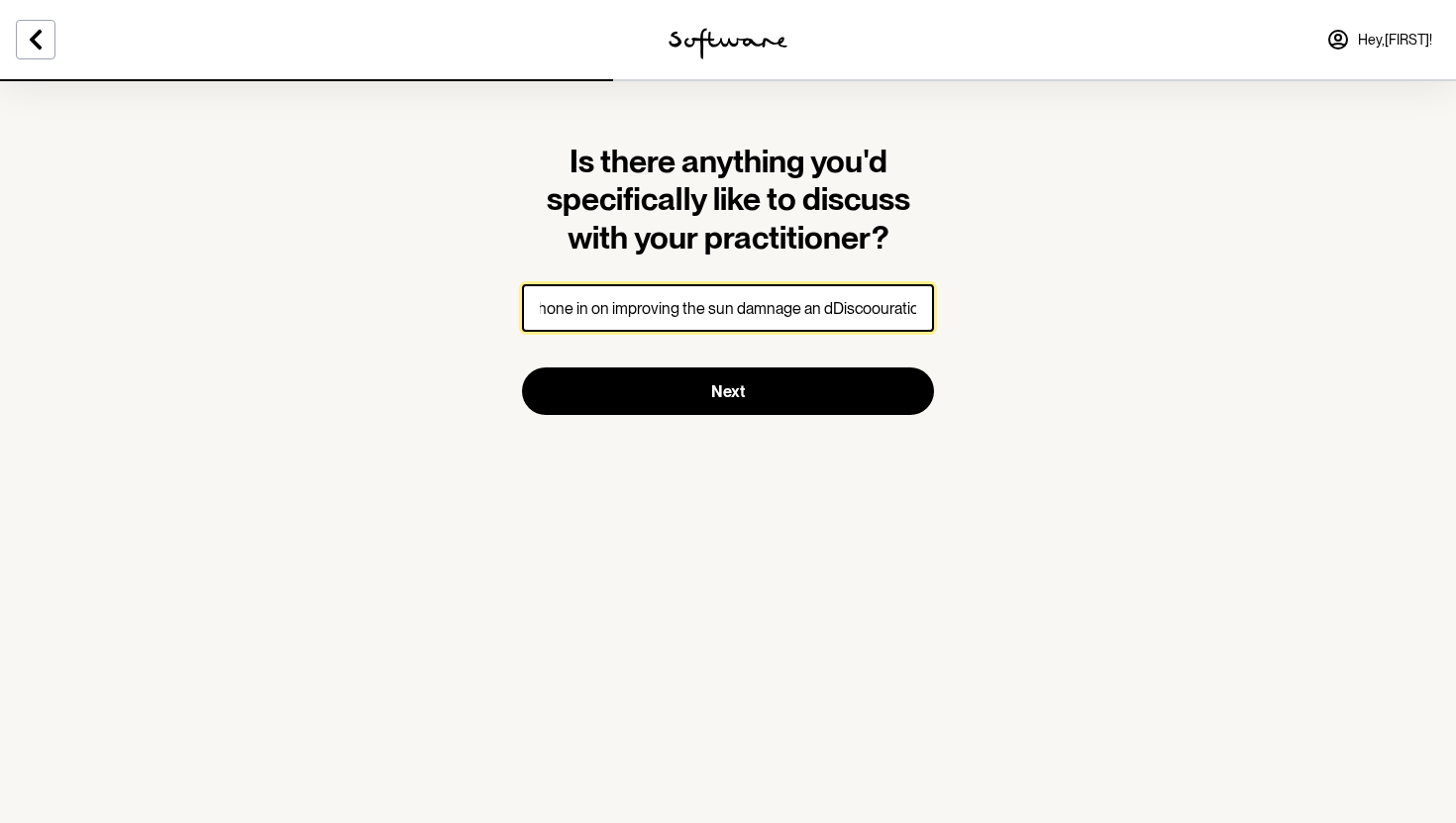 click on "I couldnt see a big difference with the treatments, so I stopped them. I would like the Tretinoin stregnth to be increased and really hone in on improving the sun damnage an dDiscoouration," at bounding box center [728, 308] 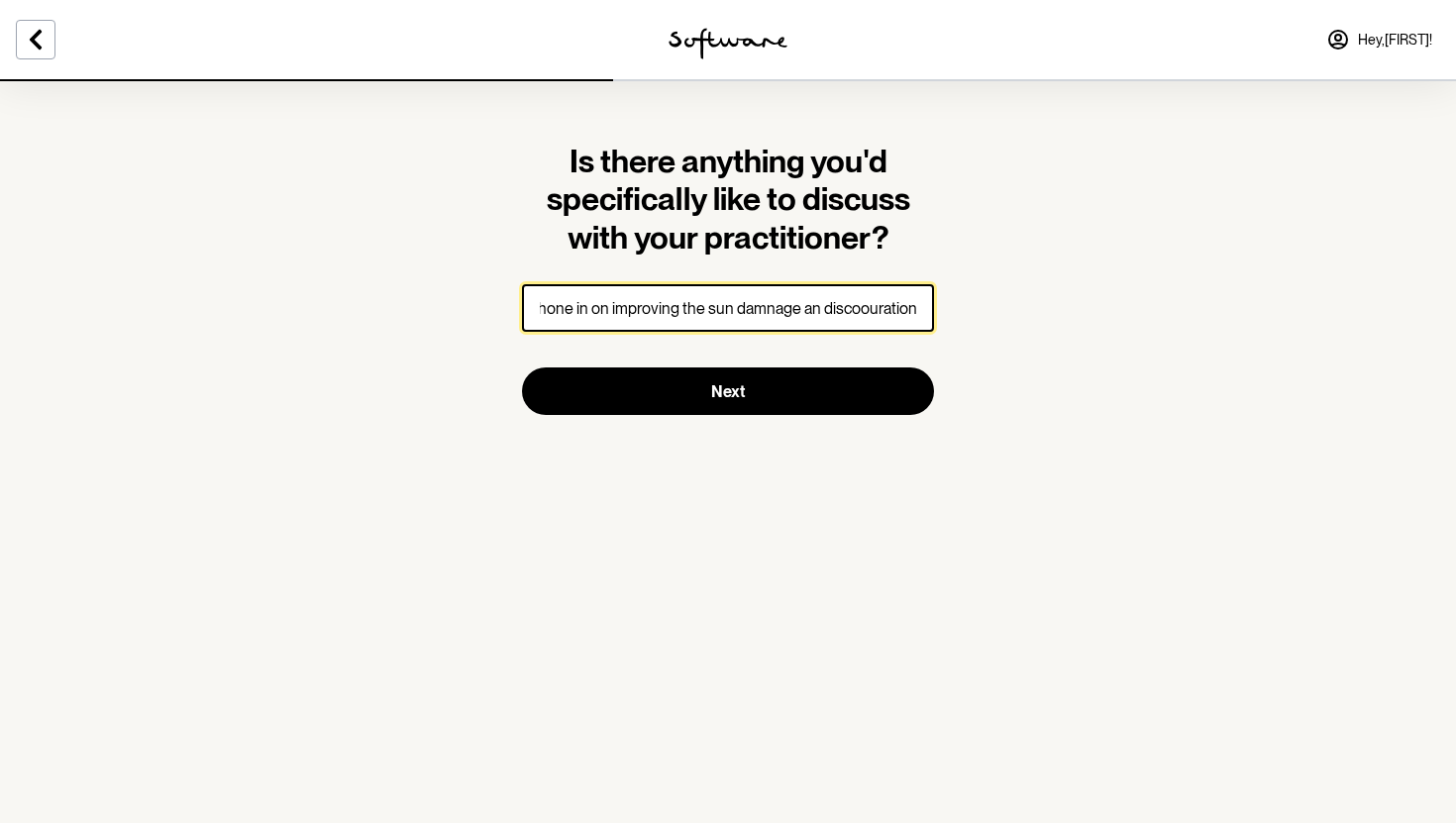 scroll, scrollTop: 0, scrollLeft: 859, axis: horizontal 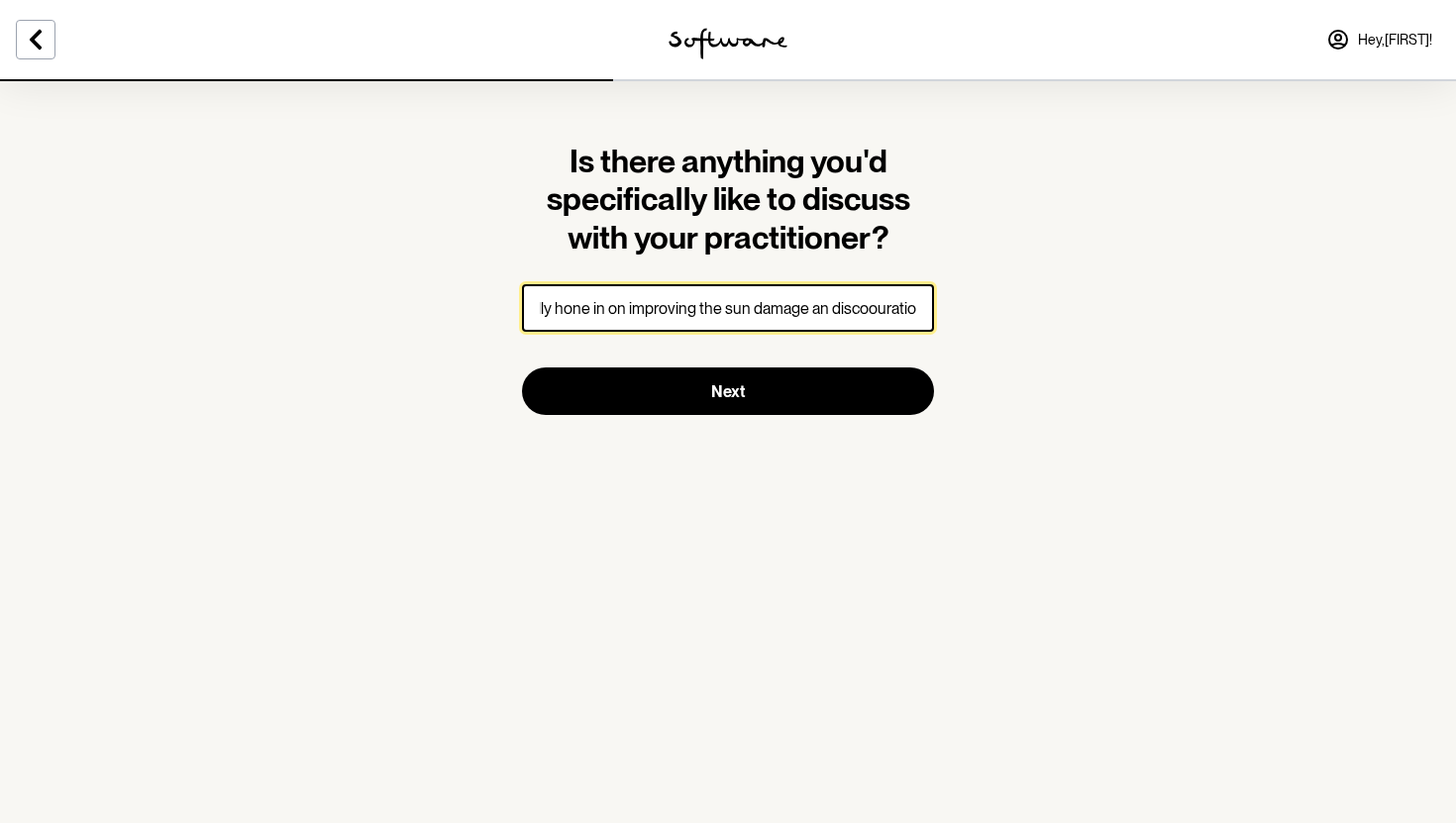 click on "I couldnt see a big difference with the treatments, so I stopped them. I would like the Tretinoin stregnth to be increased and really hone in on improving the sun damage an discoouration," at bounding box center [728, 308] 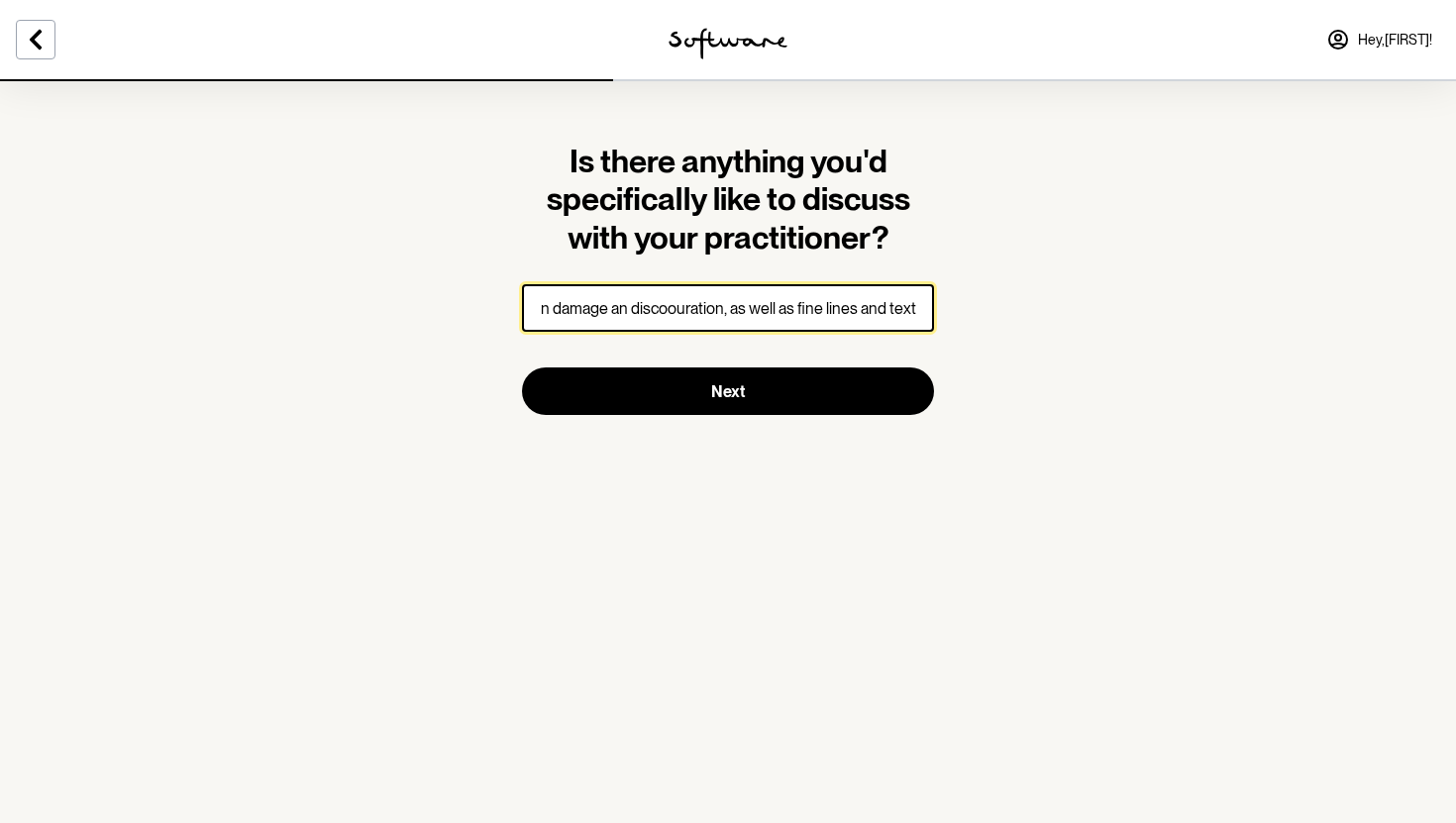 scroll, scrollTop: 0, scrollLeft: 1060, axis: horizontal 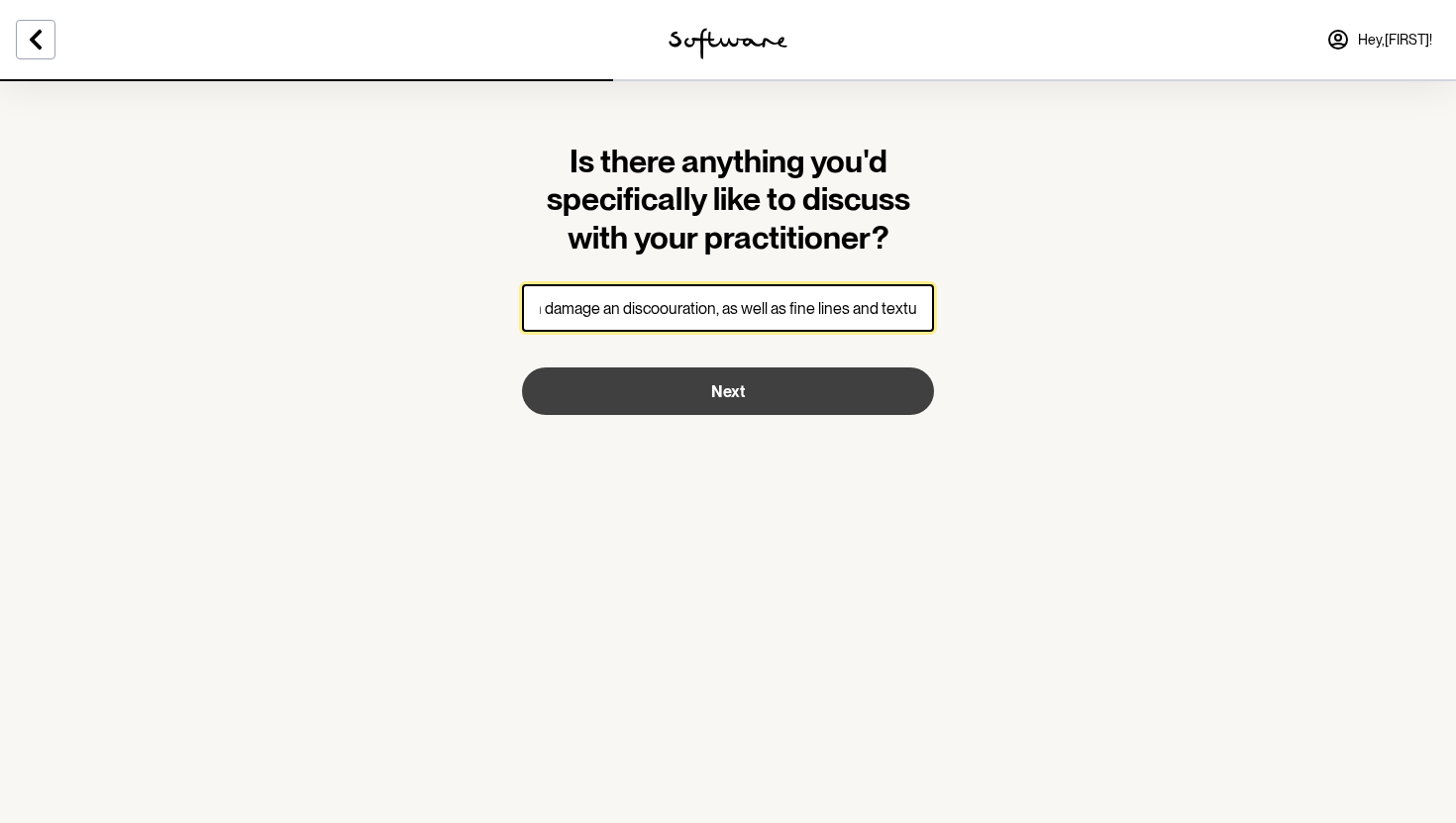 type on "I couldnt see a big difference with the treatments, so I stopped them. I would like the Tretinoin stregnth to be increased and really hone in on improving the sun damage an discoouration, as well as fine lines and texture" 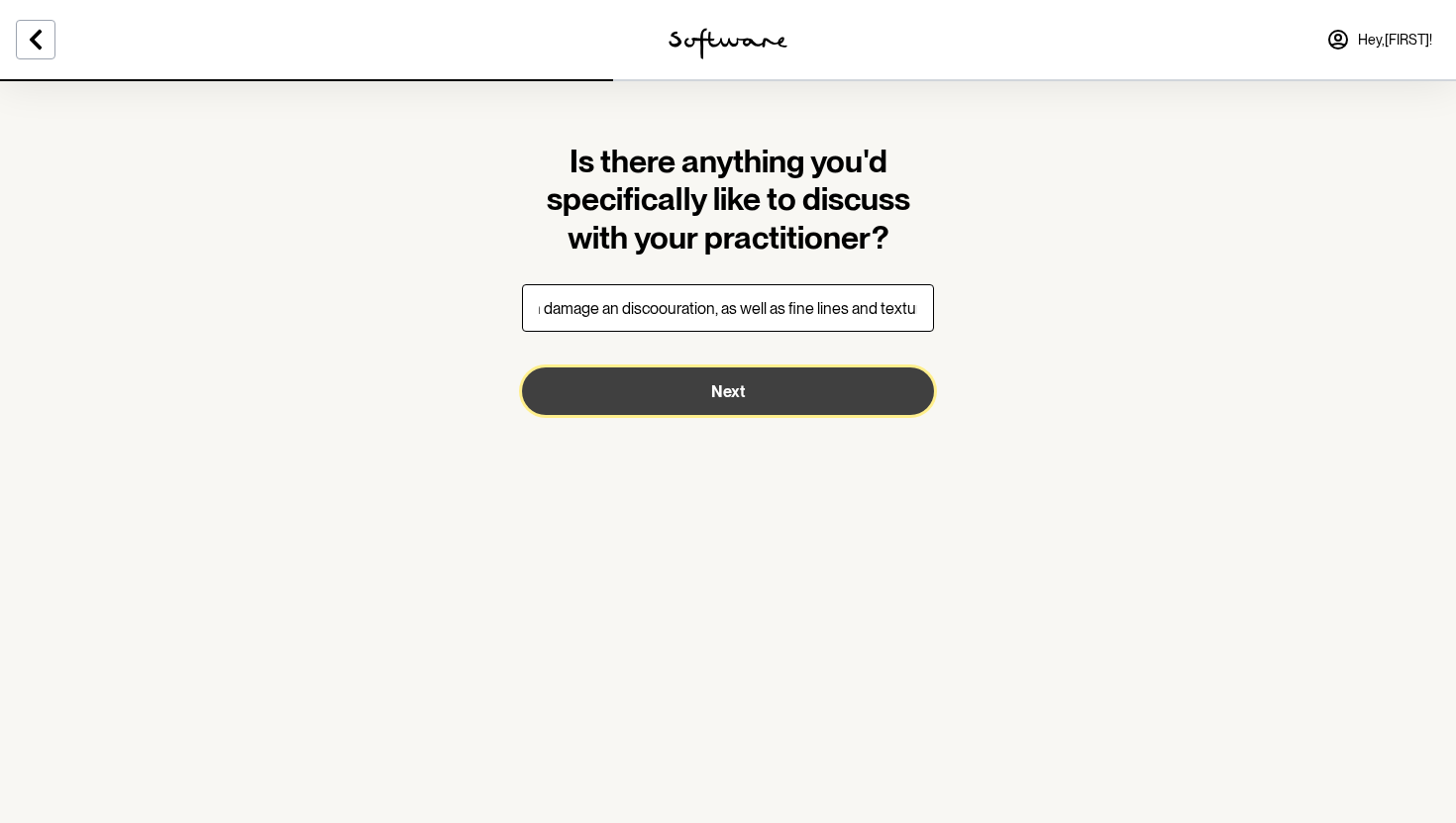 click on "Next" at bounding box center [728, 391] 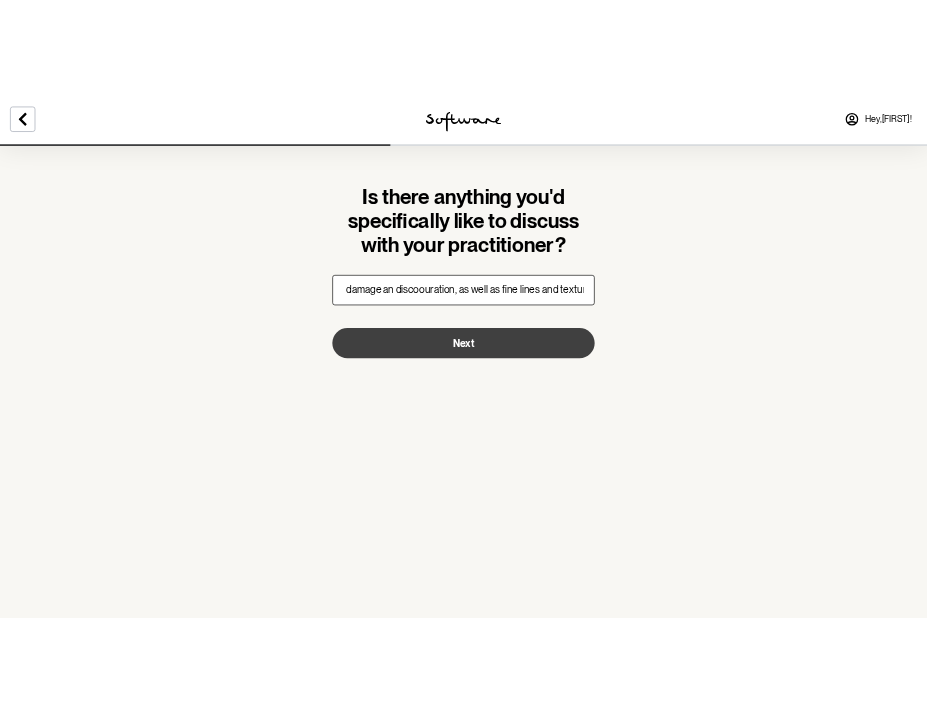 scroll, scrollTop: 0, scrollLeft: 0, axis: both 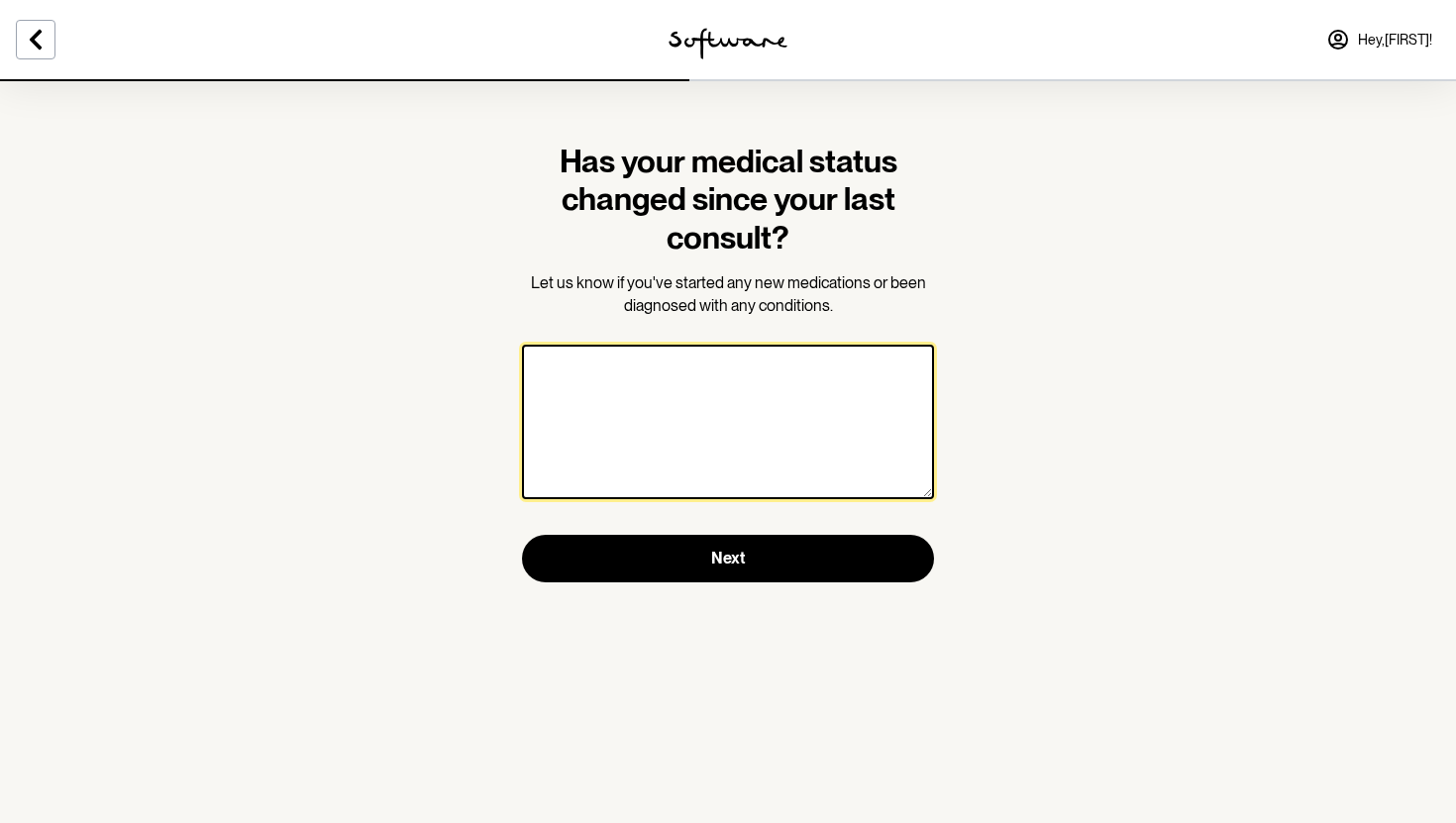 click at bounding box center [728, 422] 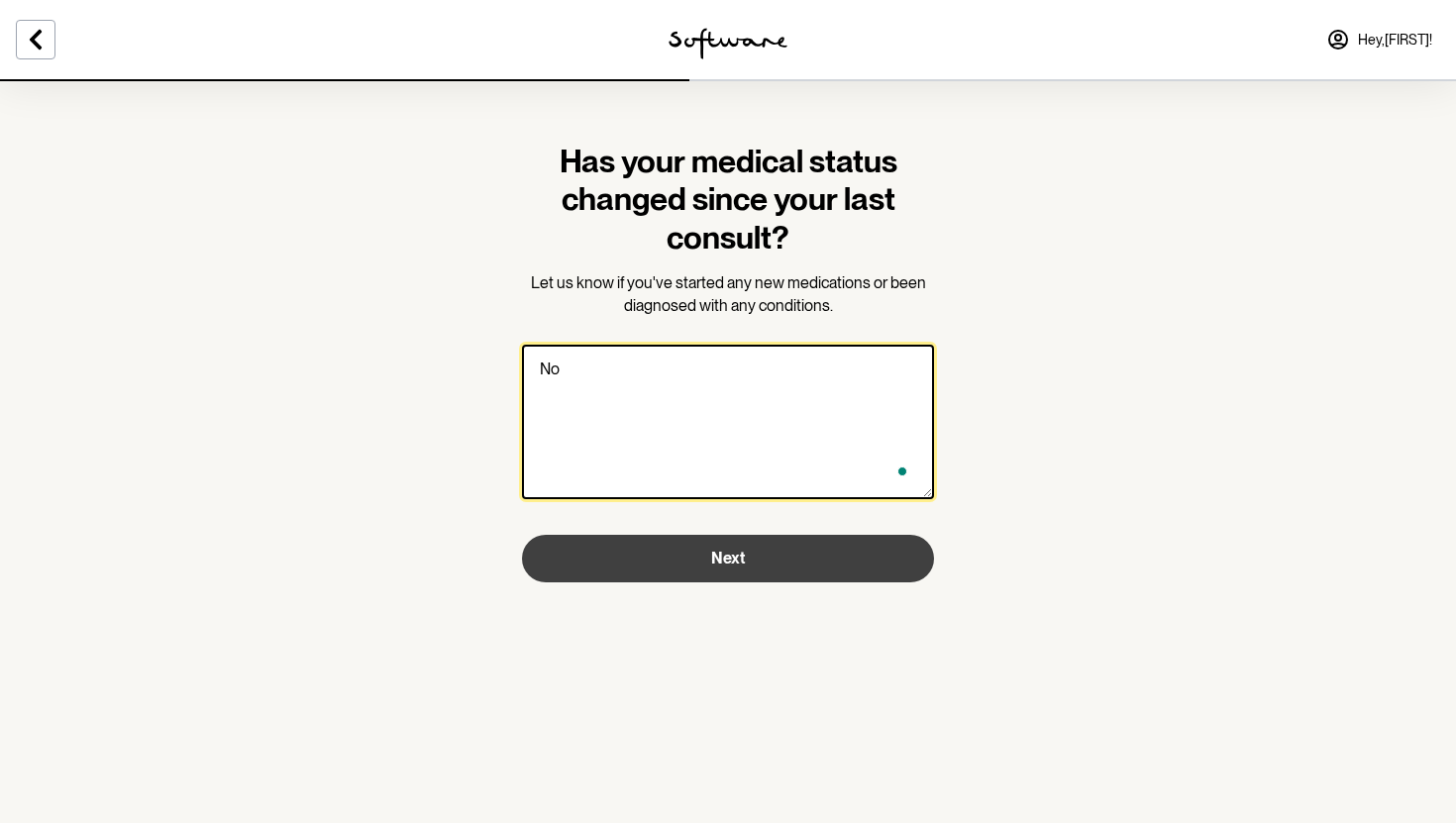 type on "No" 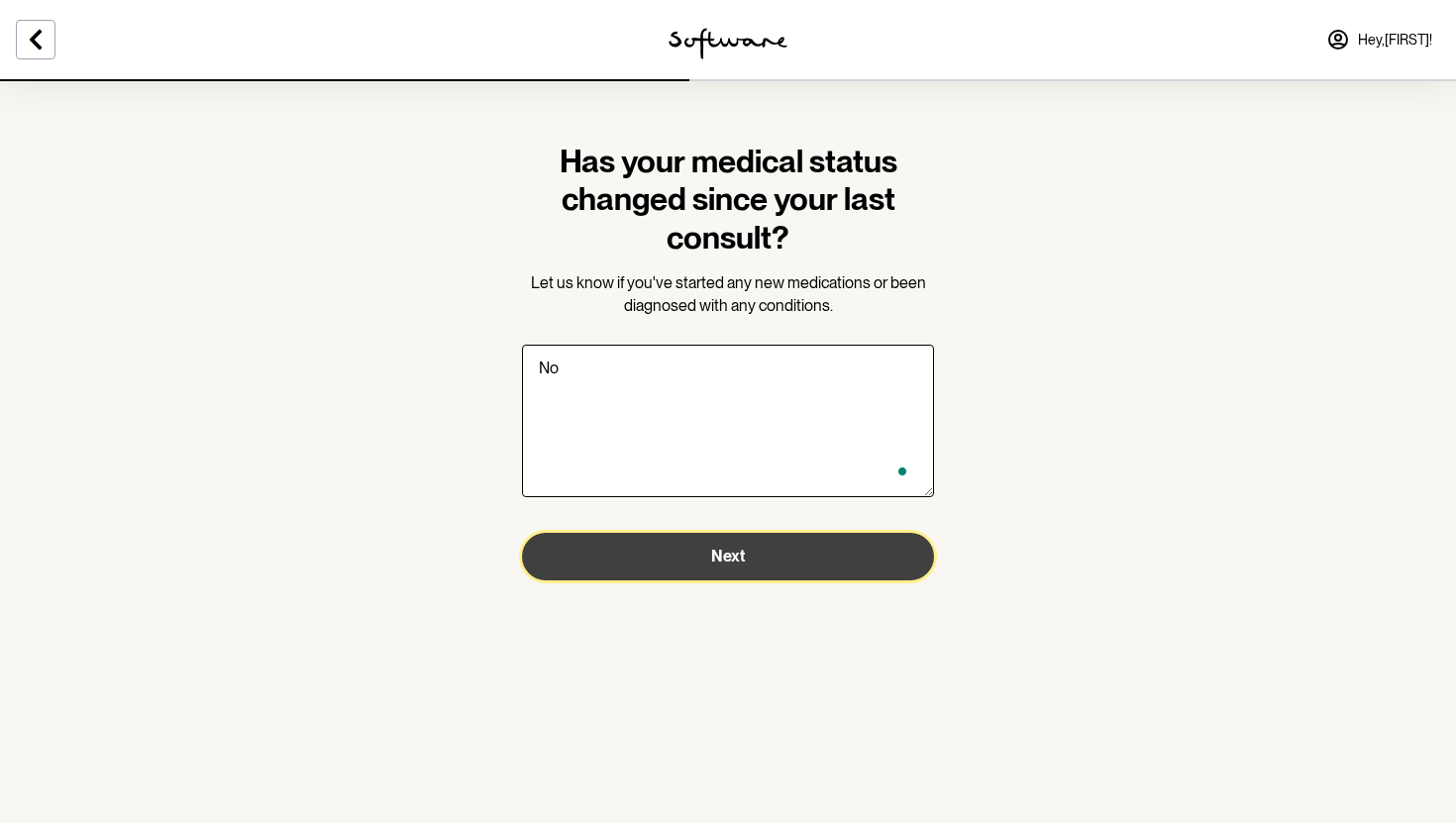click on "Next" at bounding box center (728, 557) 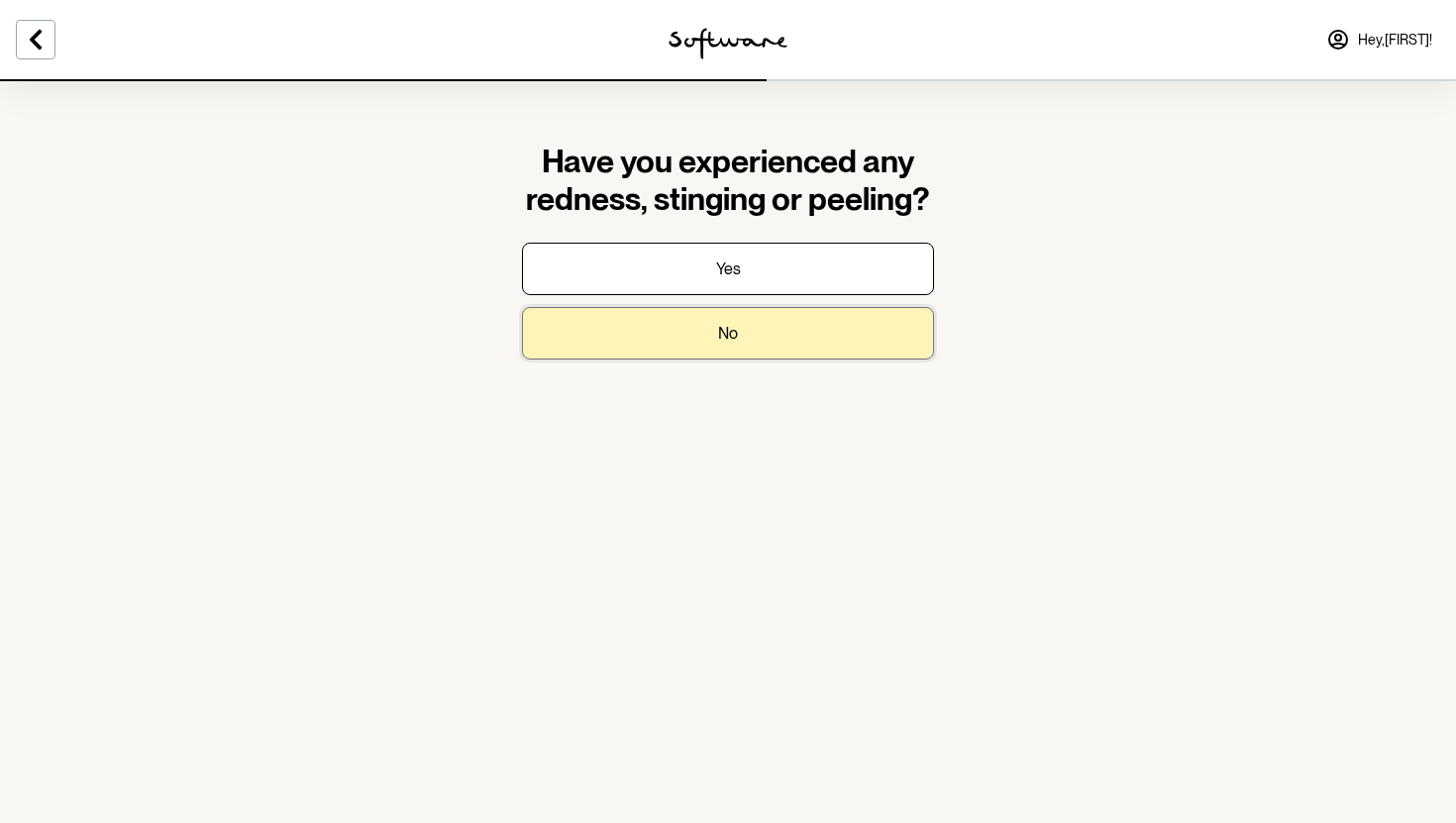 click on "No" at bounding box center [728, 333] 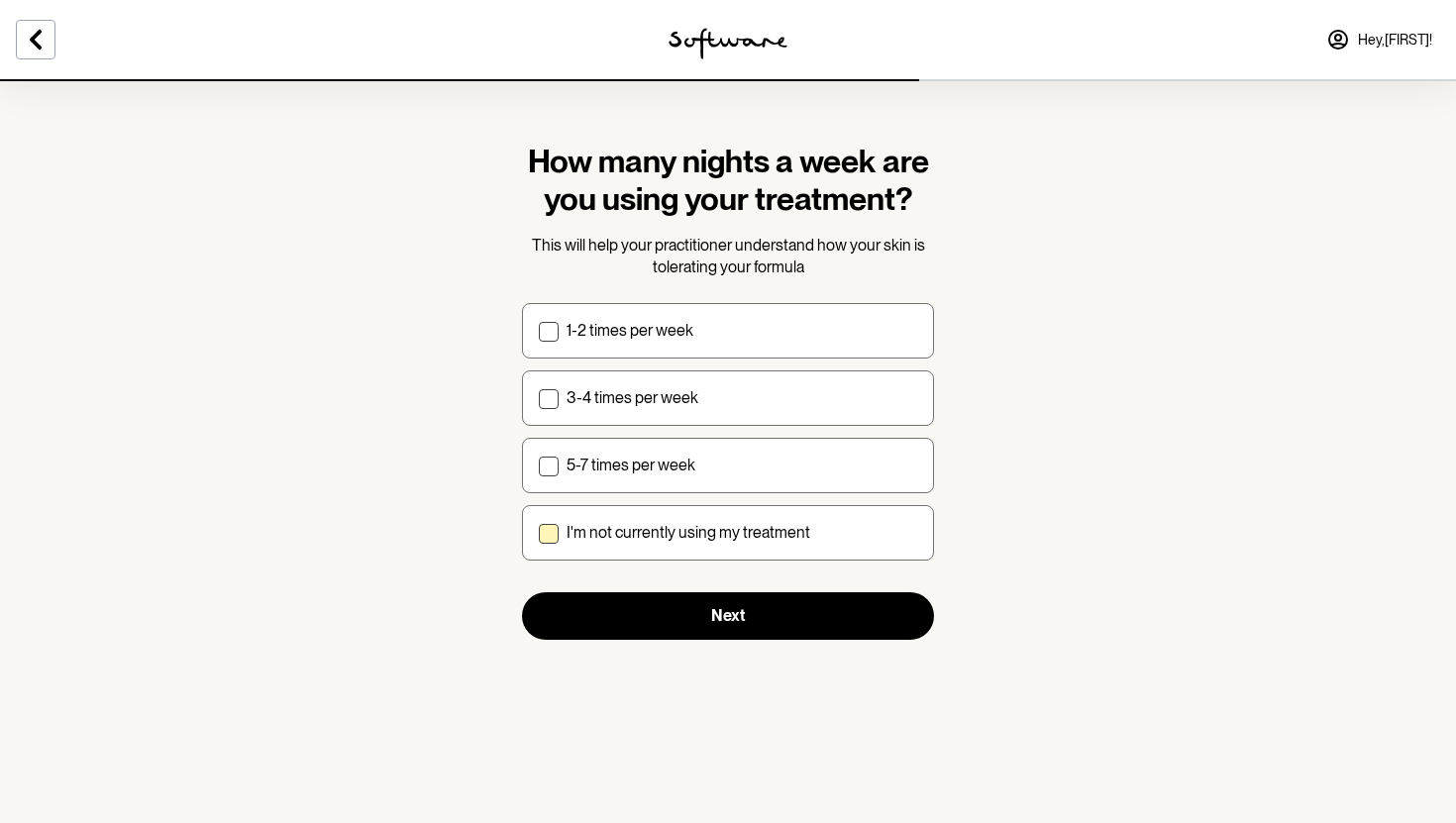 click at bounding box center (549, 534) 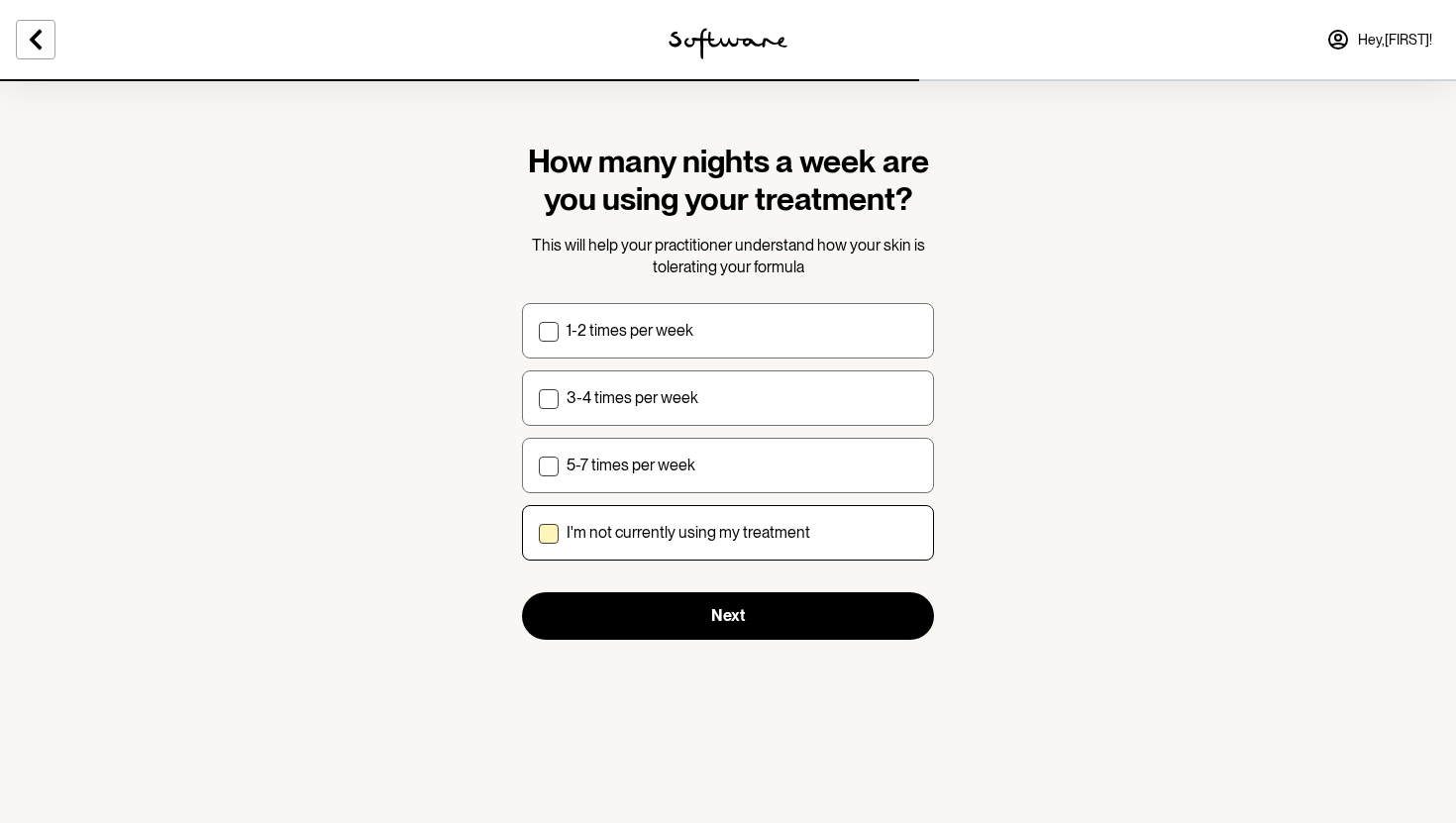 click on "I'm not currently using my treatment" at bounding box center (538, 532) 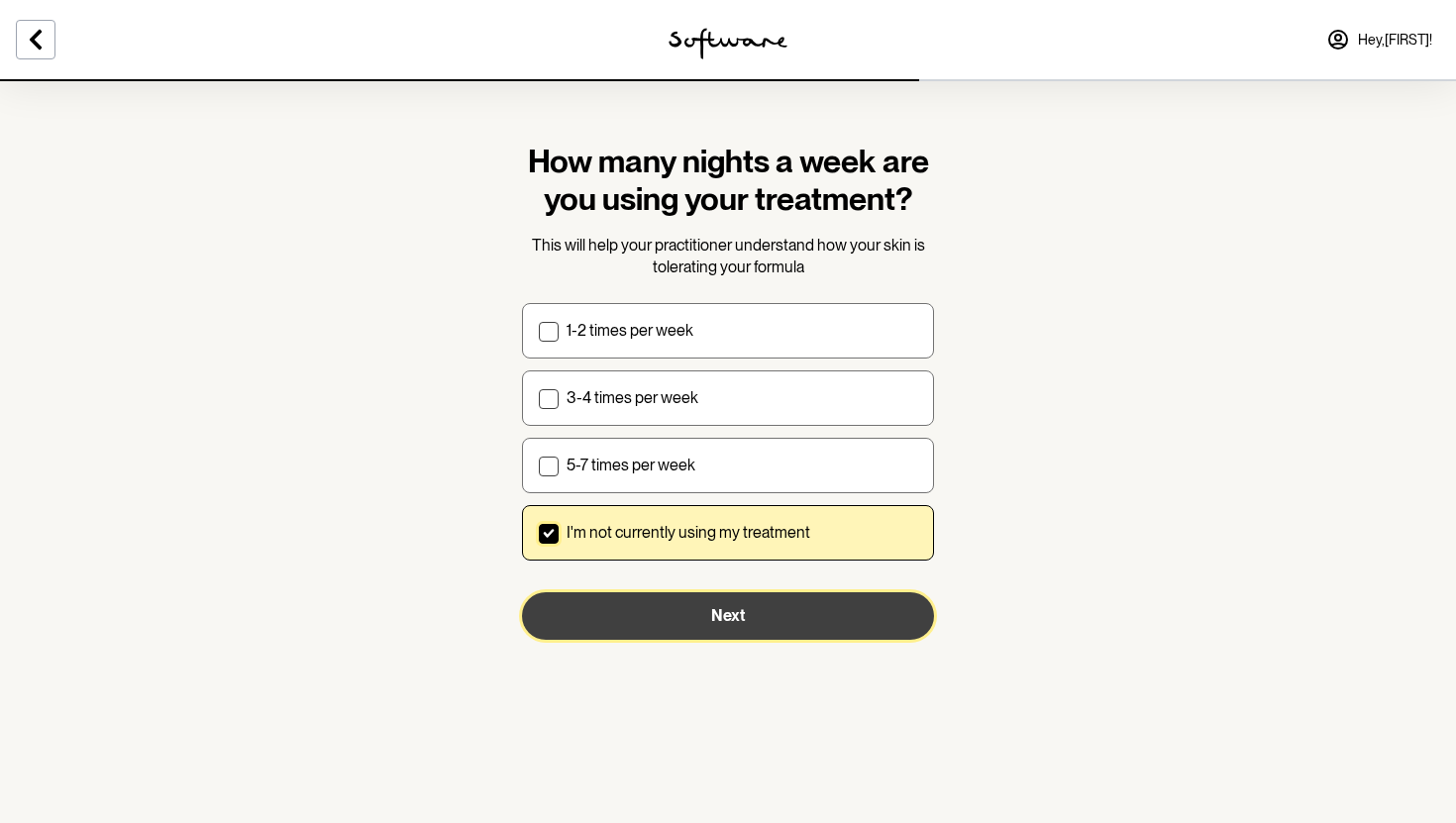 click on "Next" at bounding box center [728, 616] 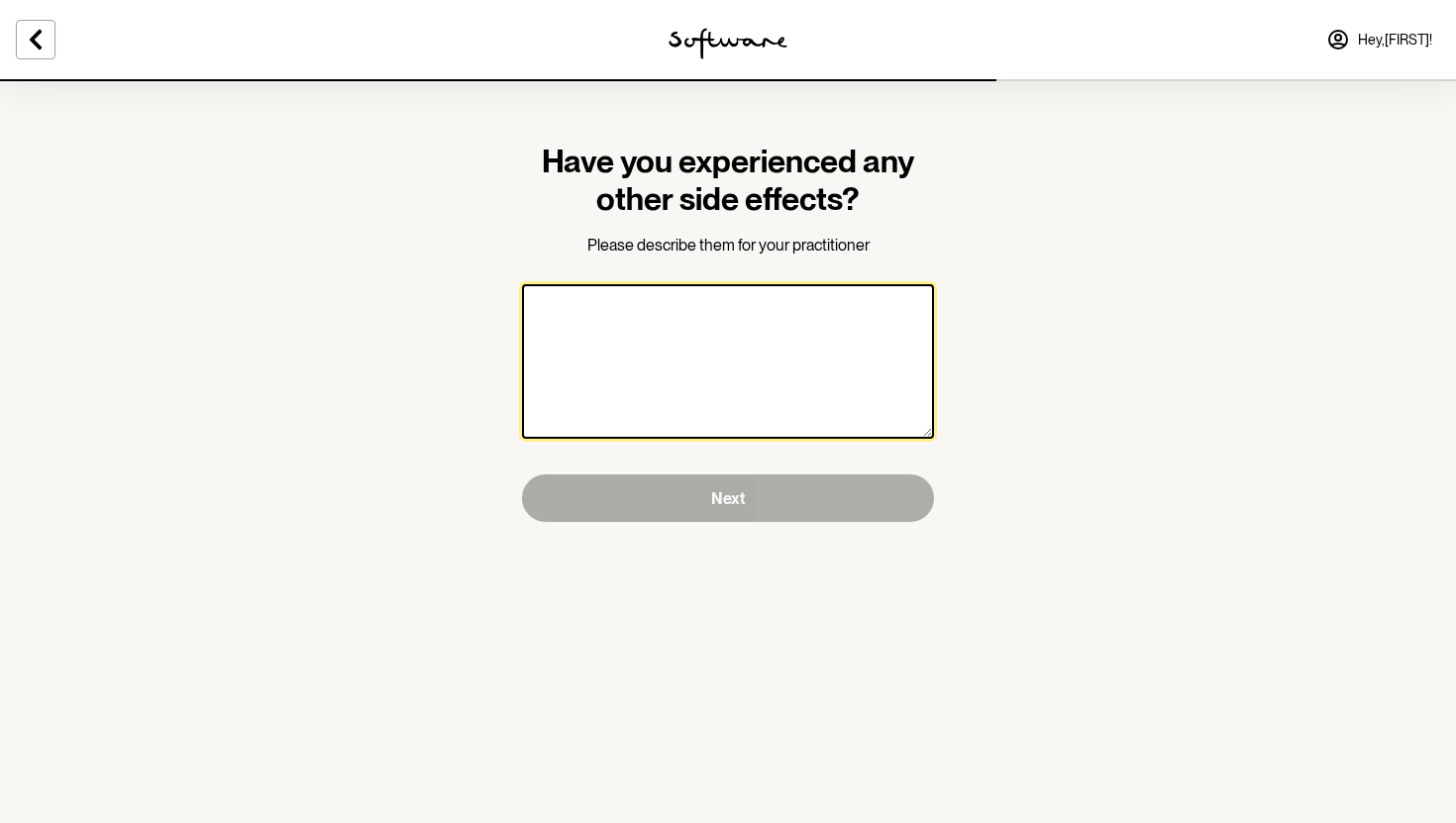 click at bounding box center (728, 361) 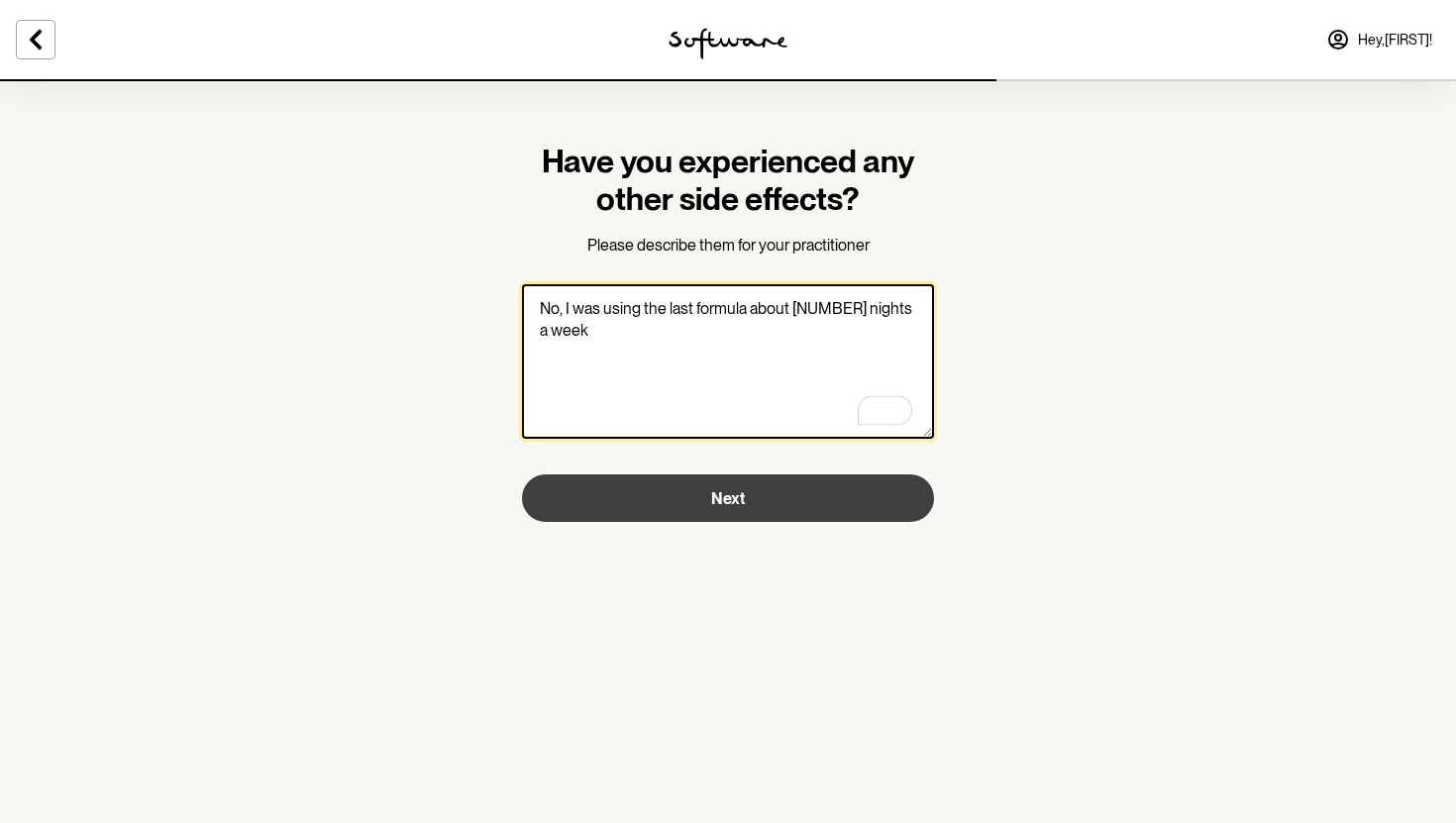 type on "No, I was using the last formula about [NUMBER] nights a week" 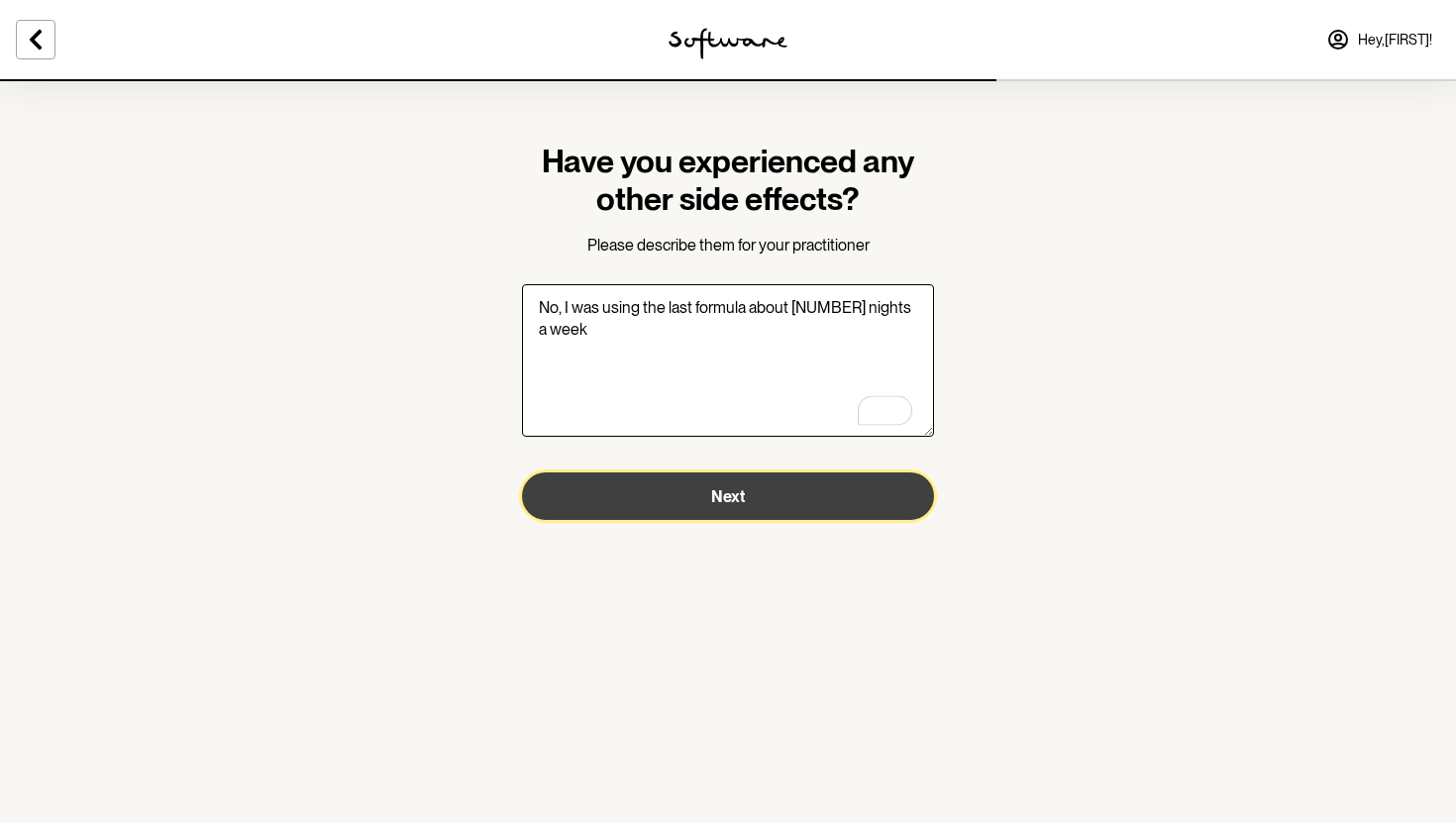 click on "Next" at bounding box center (728, 496) 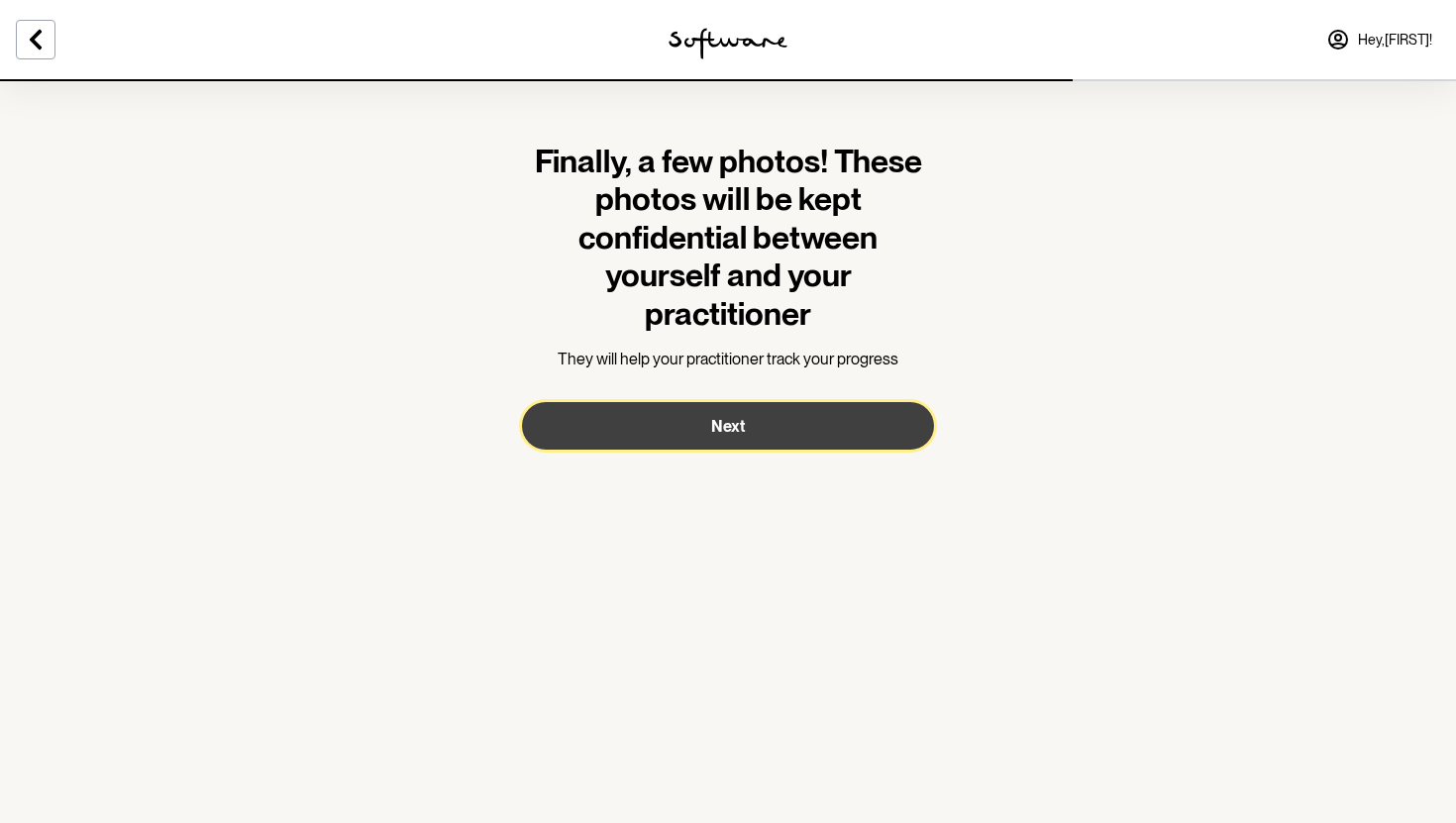 click on "Next" at bounding box center [728, 426] 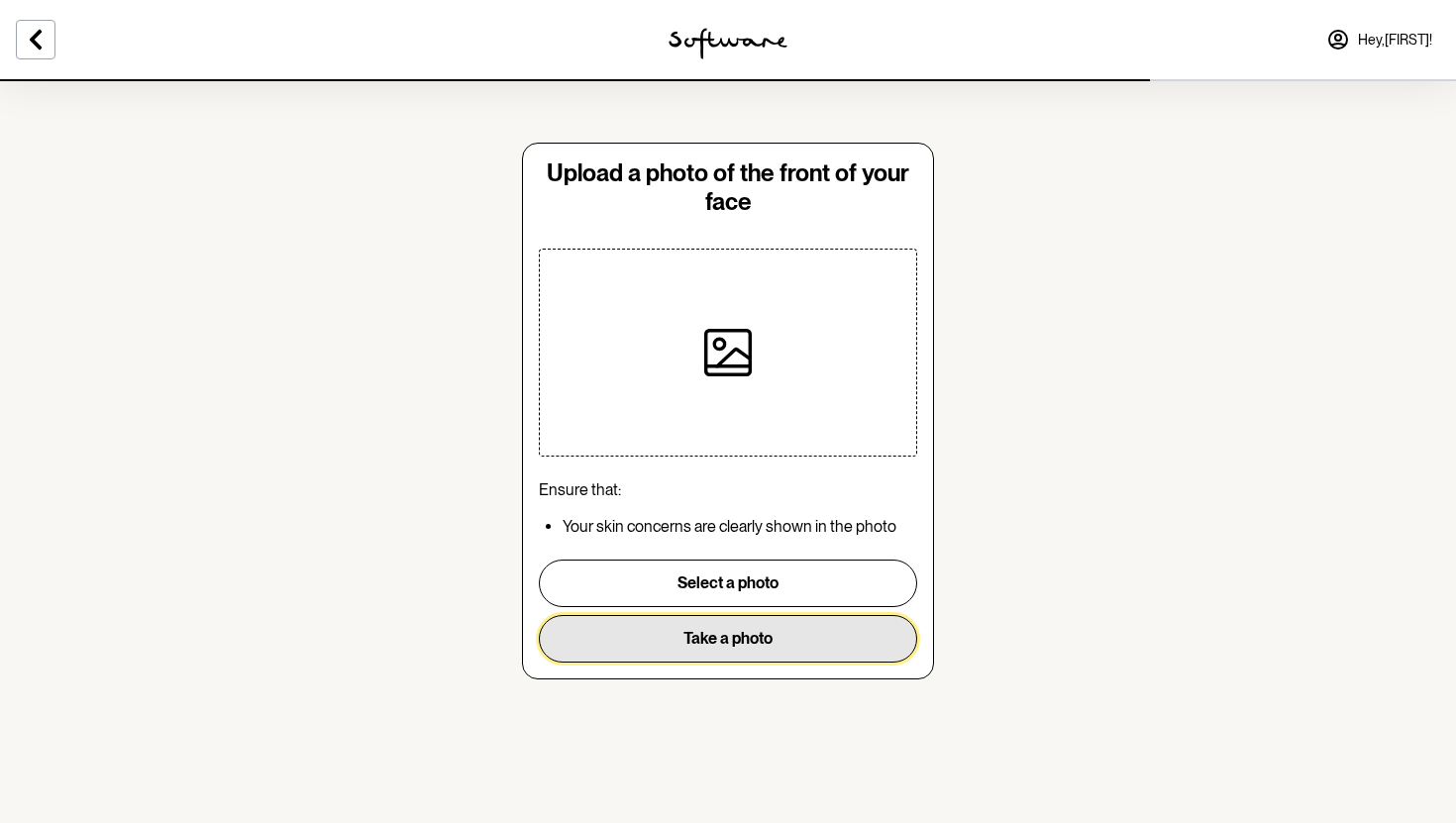 click on "Take a photo" at bounding box center [728, 639] 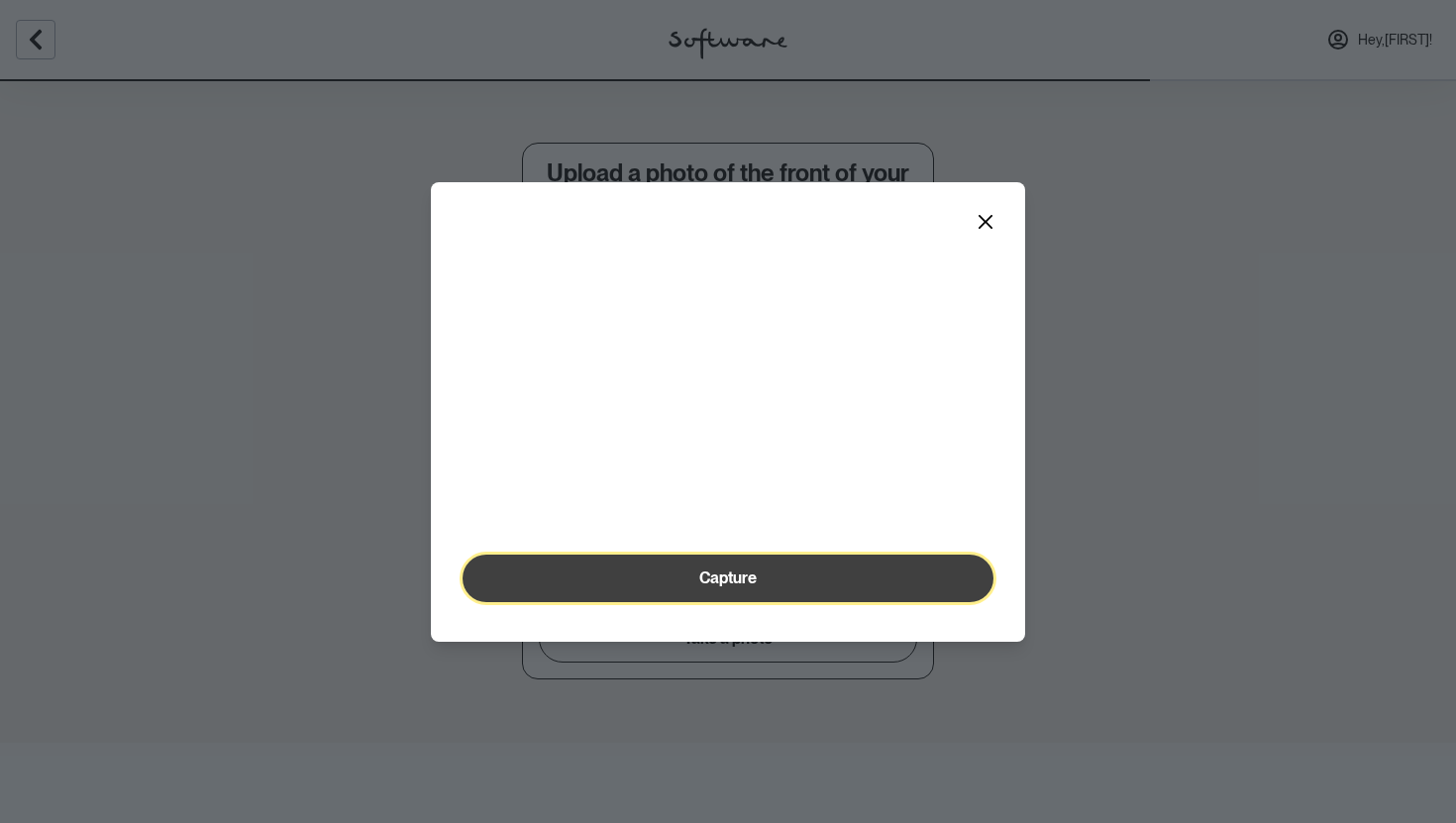 click on "Capture" at bounding box center (728, 577) 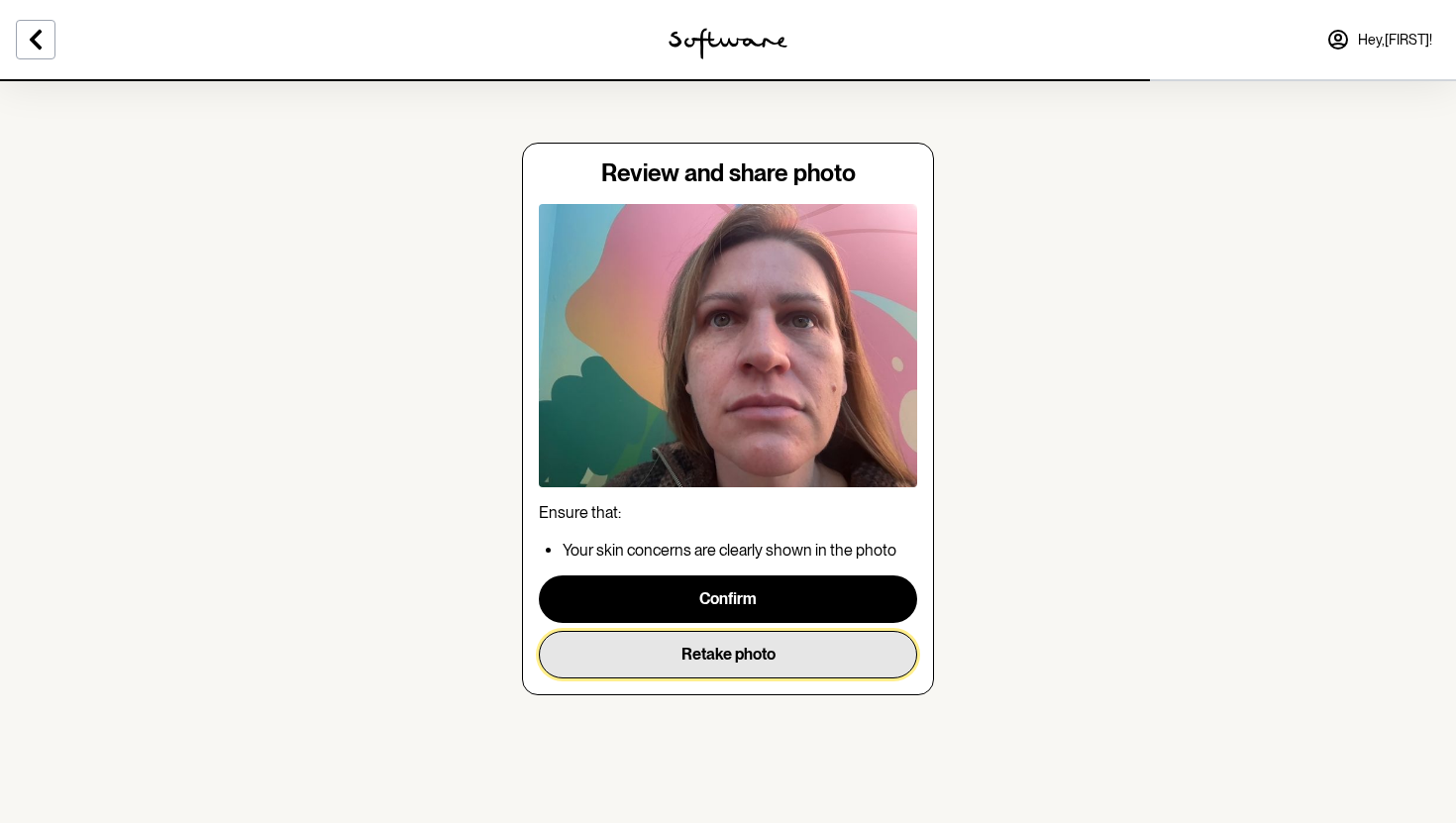 click on "Retake photo" at bounding box center (728, 655) 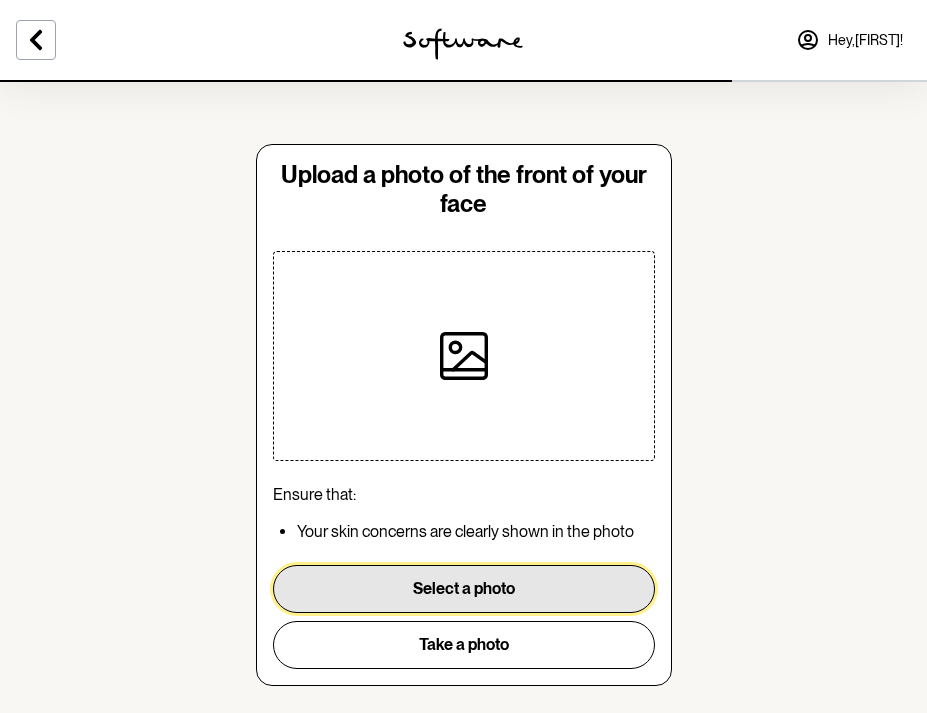 click on "Select a photo" at bounding box center [464, 589] 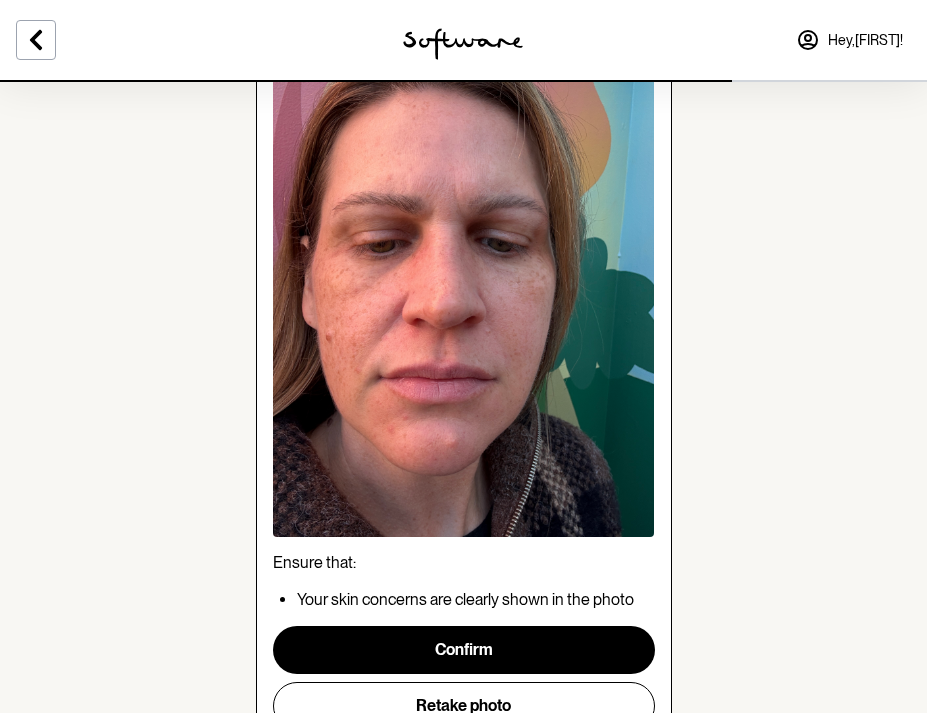 scroll, scrollTop: 276, scrollLeft: 0, axis: vertical 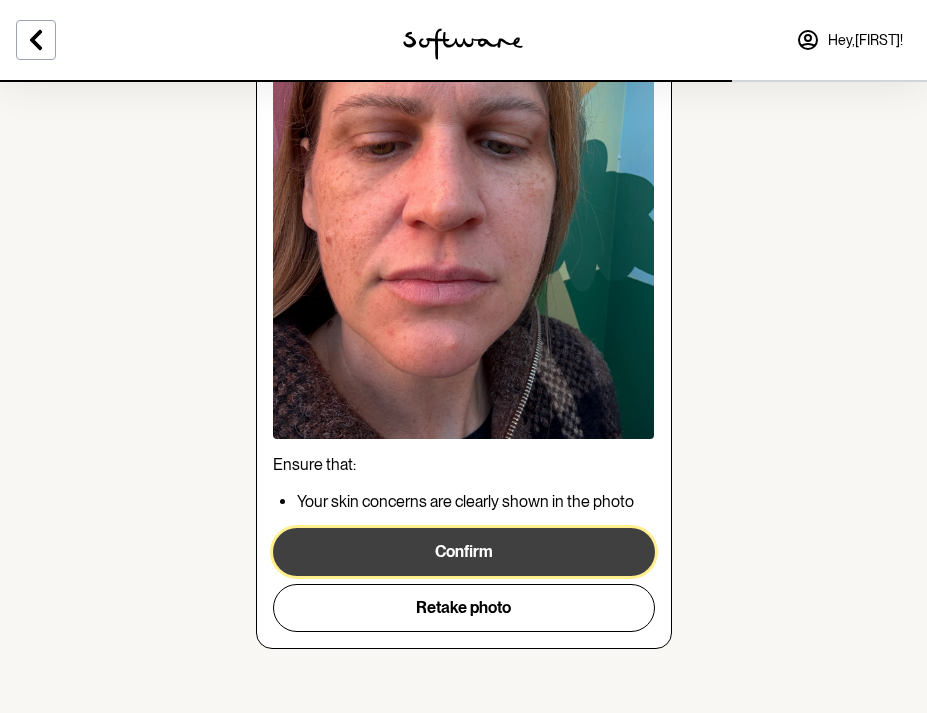 click on "Confirm" at bounding box center [464, 552] 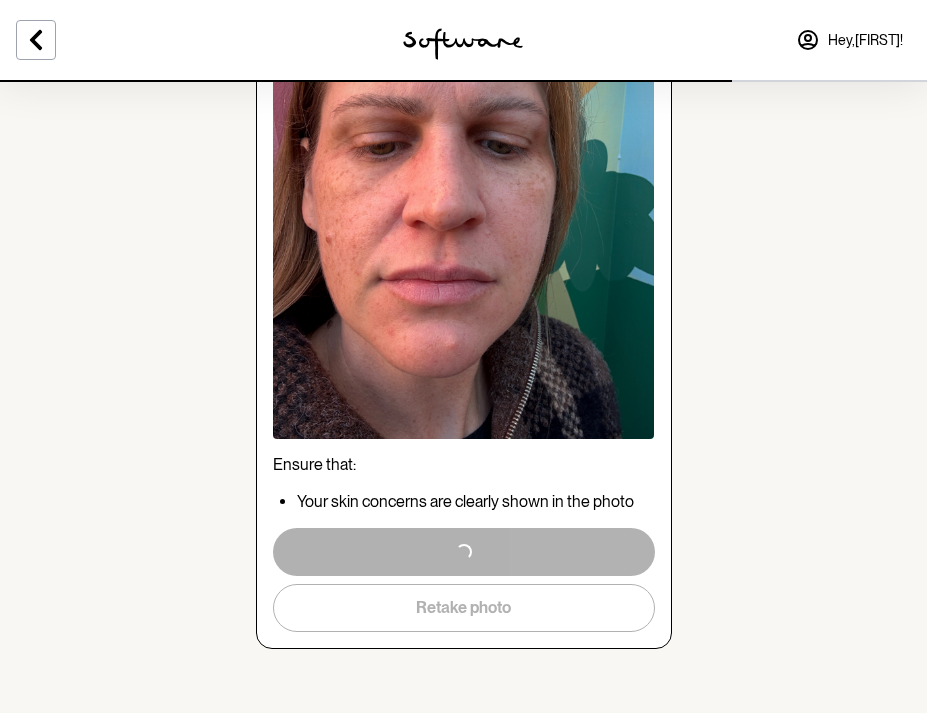 scroll, scrollTop: 0, scrollLeft: 0, axis: both 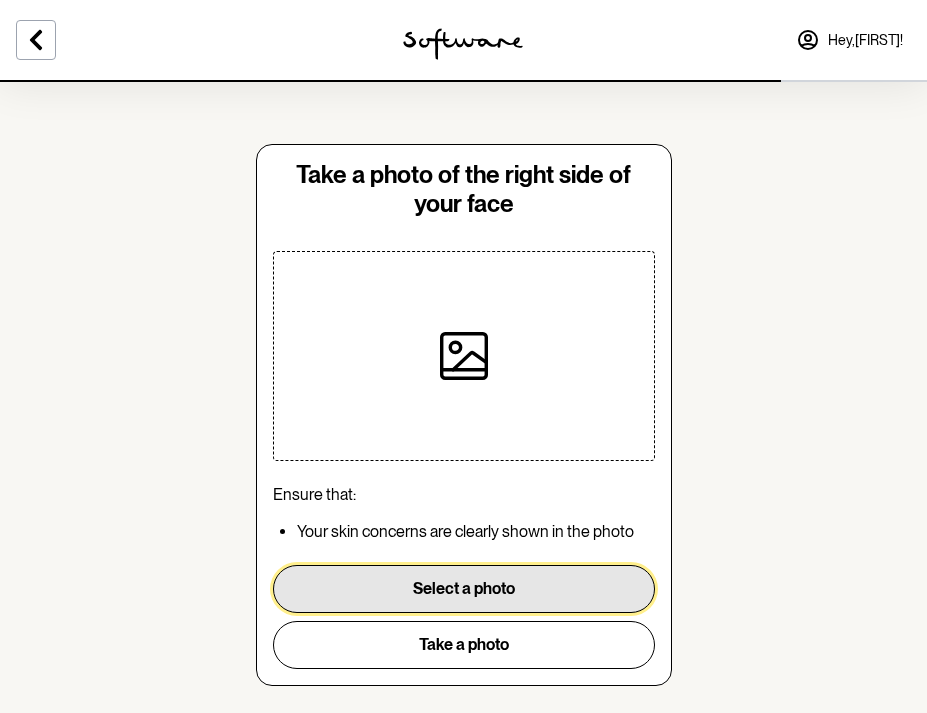 click on "Select a photo" at bounding box center [464, 589] 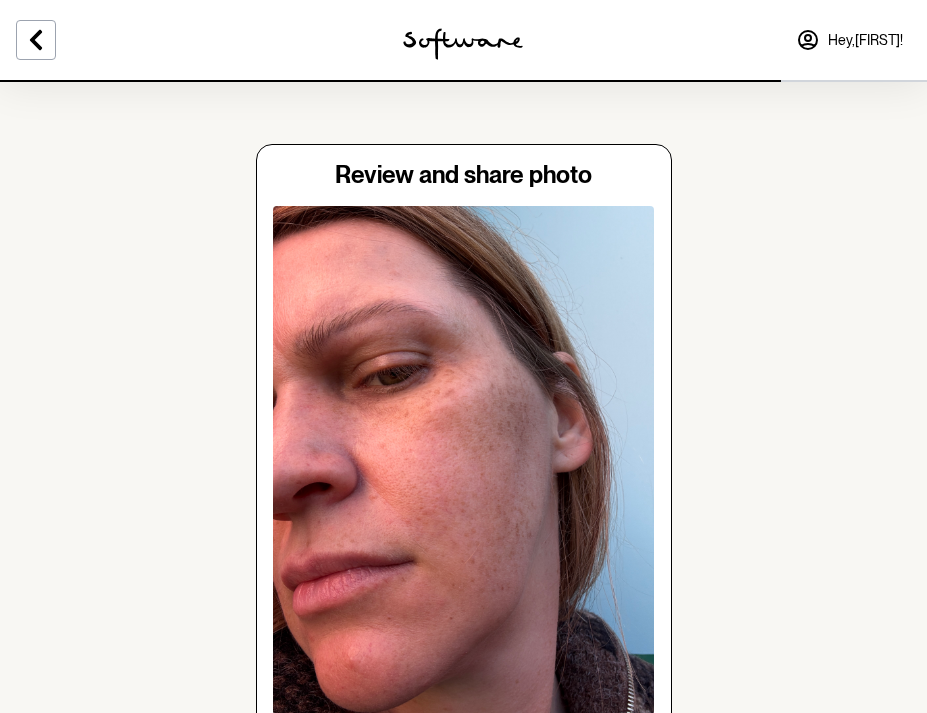 scroll, scrollTop: 276, scrollLeft: 0, axis: vertical 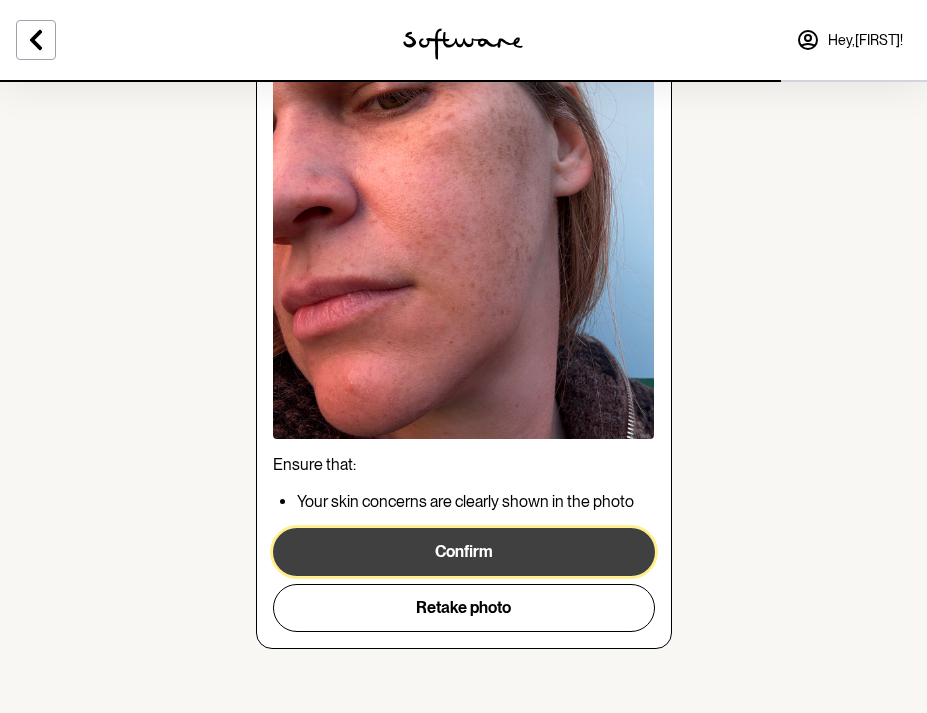 click on "Confirm" at bounding box center [464, 552] 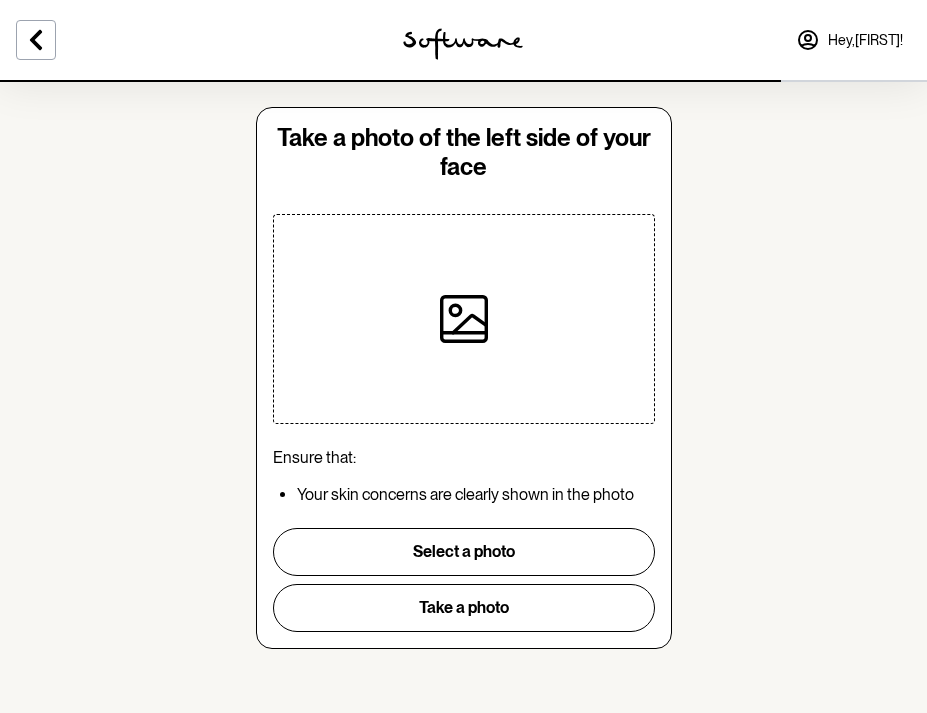 scroll, scrollTop: 0, scrollLeft: 0, axis: both 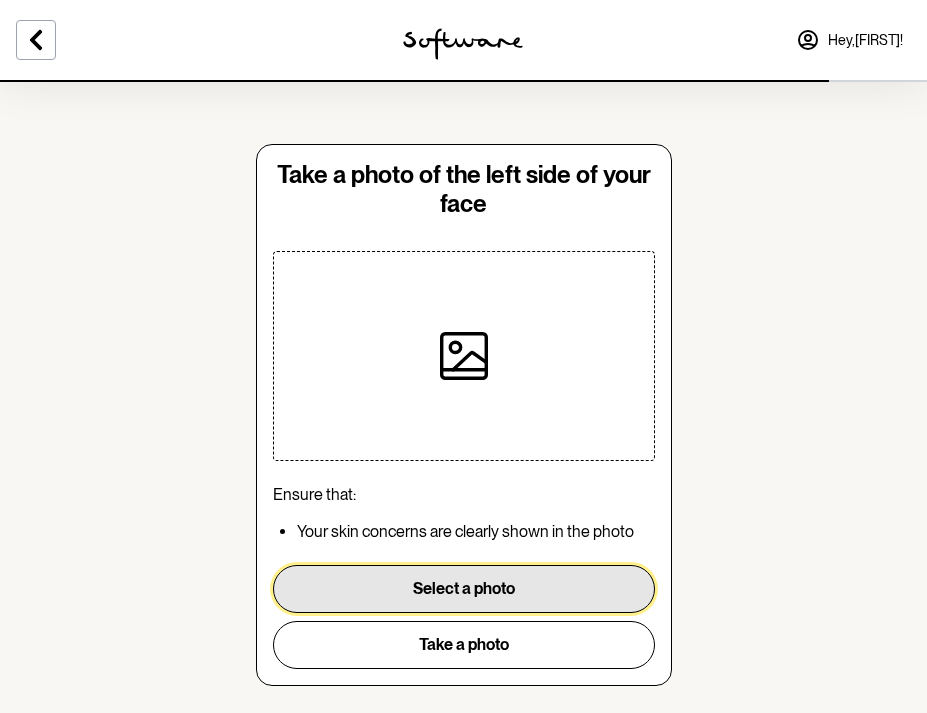 click on "Select a photo" at bounding box center (464, 589) 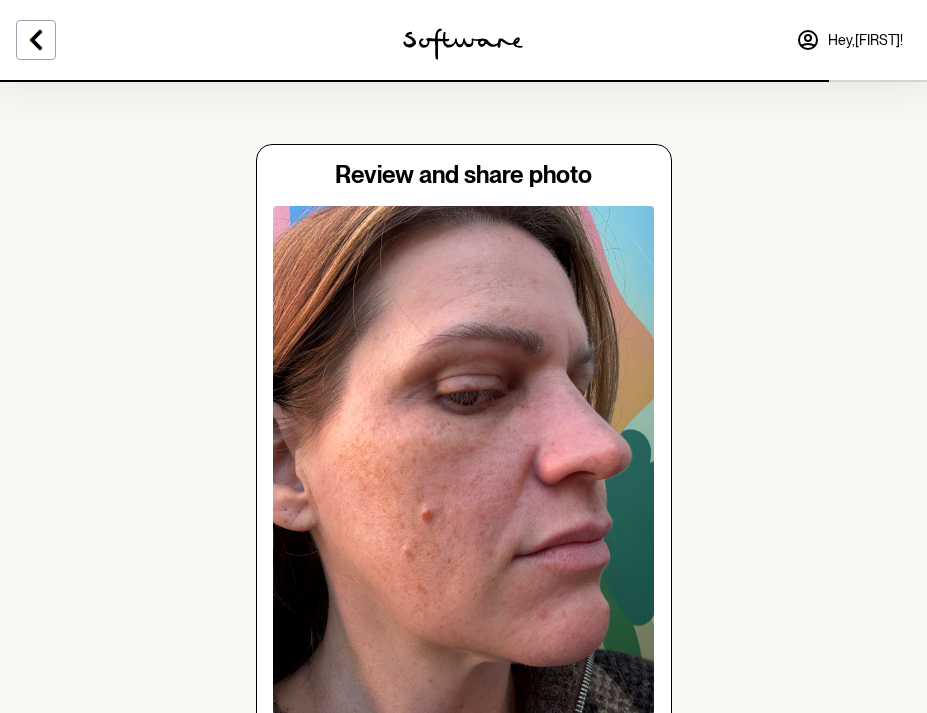 scroll, scrollTop: 276, scrollLeft: 0, axis: vertical 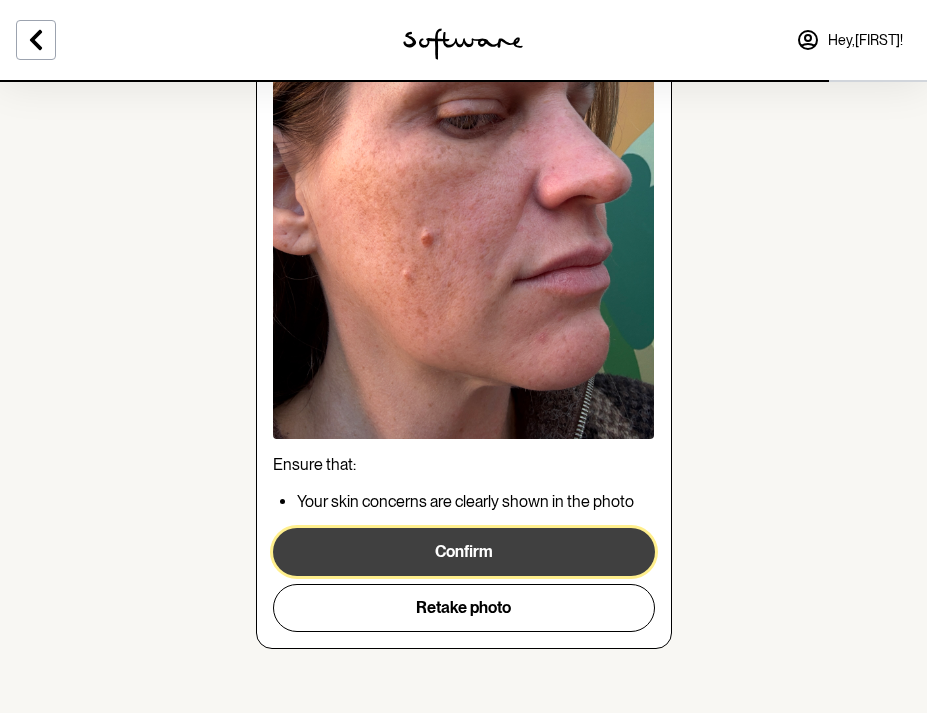 click on "Confirm" at bounding box center (464, 552) 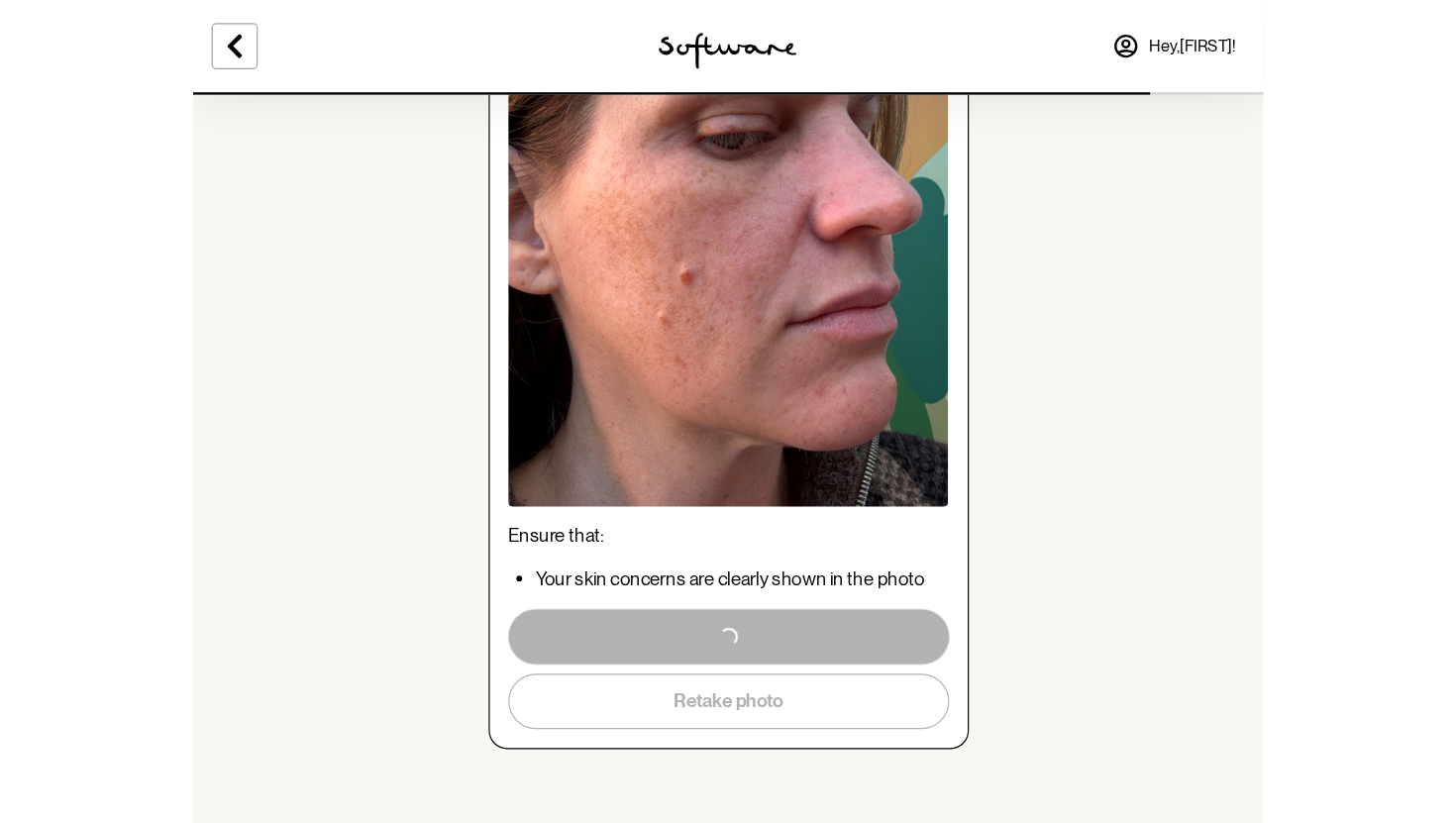 scroll, scrollTop: 0, scrollLeft: 0, axis: both 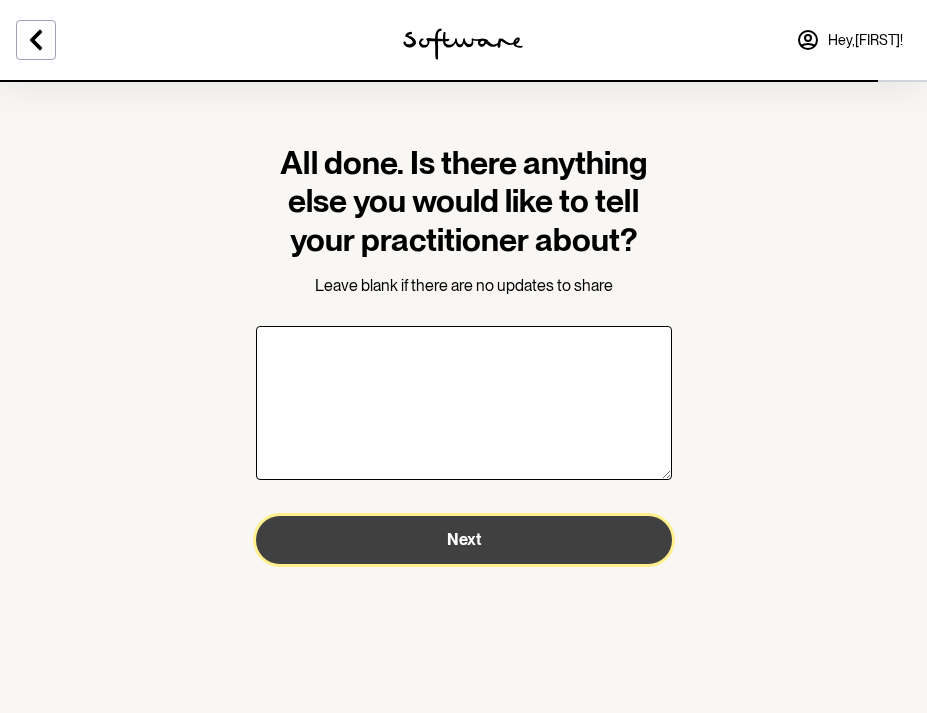 click on "Next" at bounding box center [464, 539] 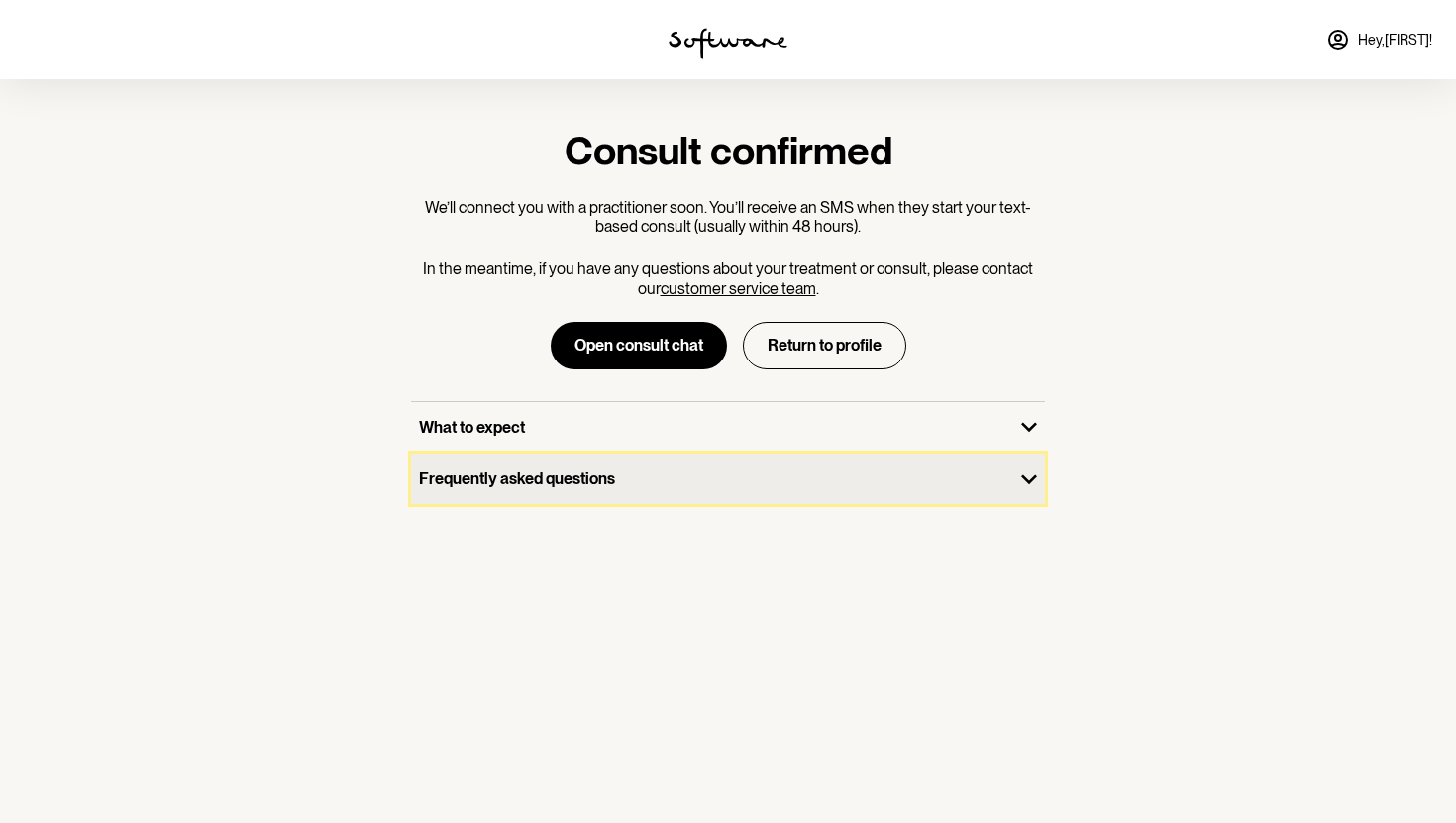 click on "Frequently asked questions" at bounding box center (712, 478) 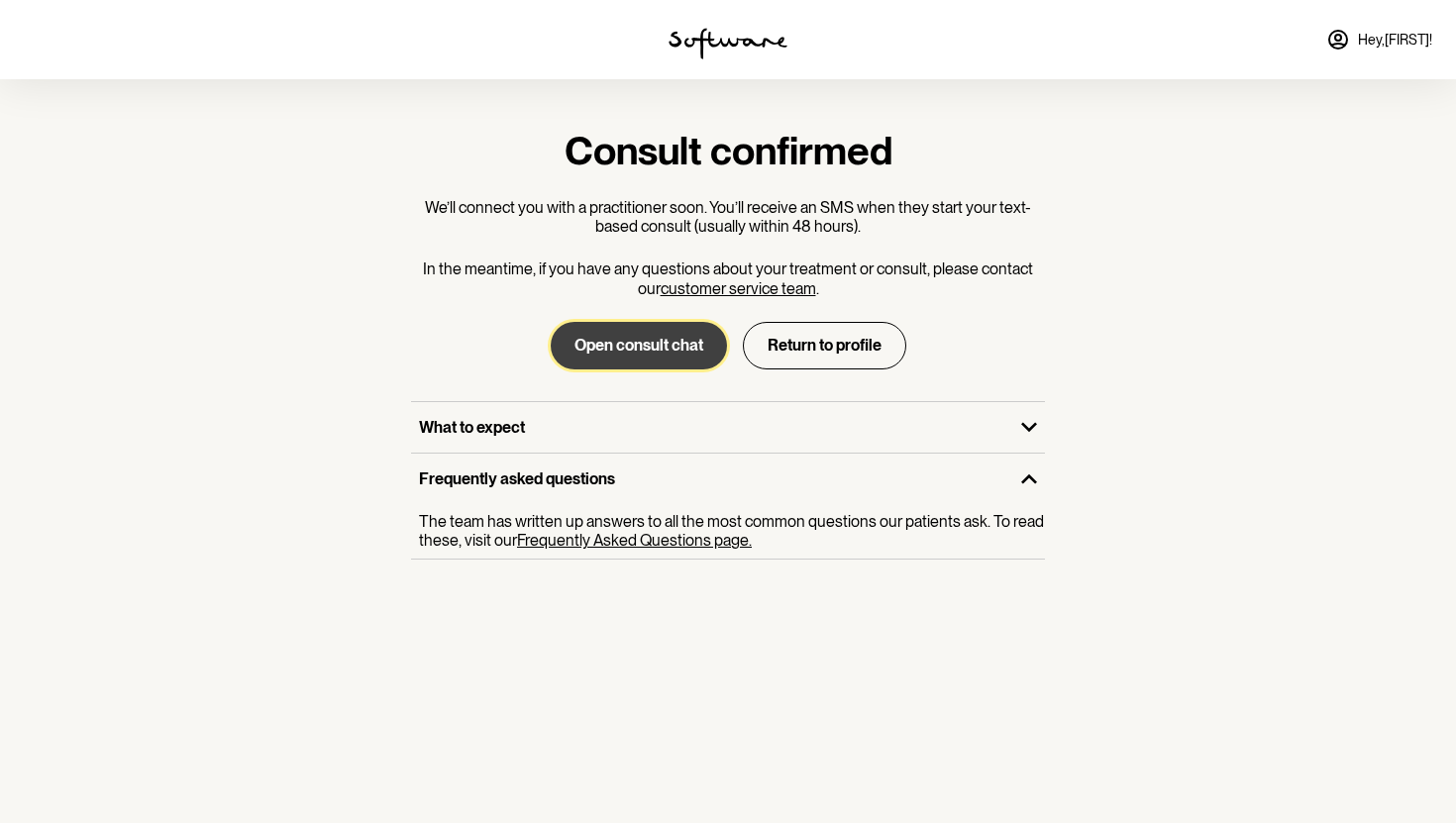 click on "Open consult chat" at bounding box center (639, 346) 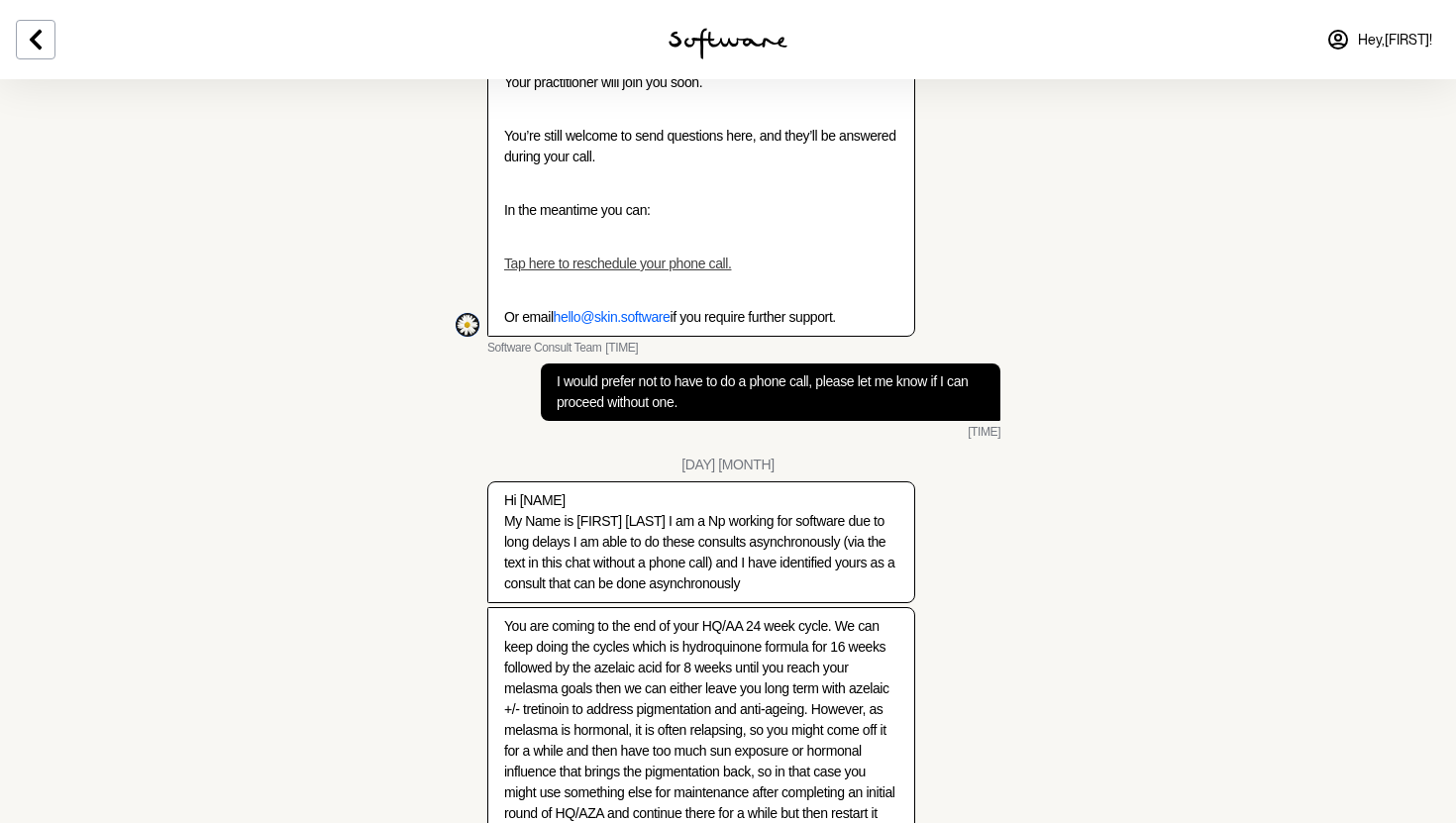 scroll, scrollTop: 0, scrollLeft: 0, axis: both 